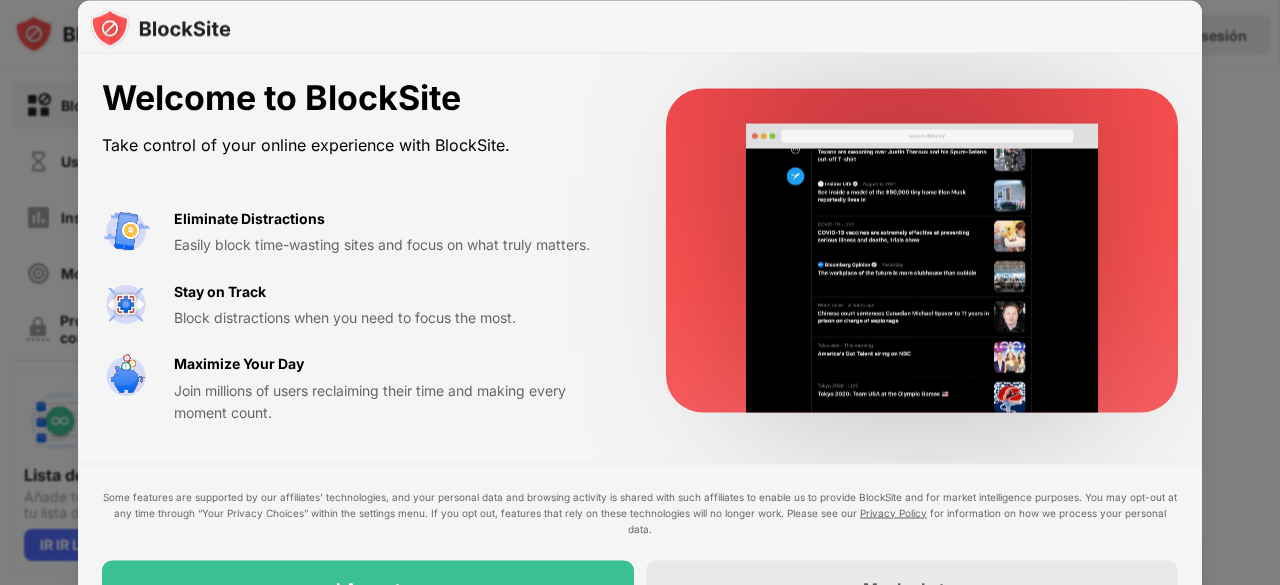 scroll, scrollTop: 0, scrollLeft: 0, axis: both 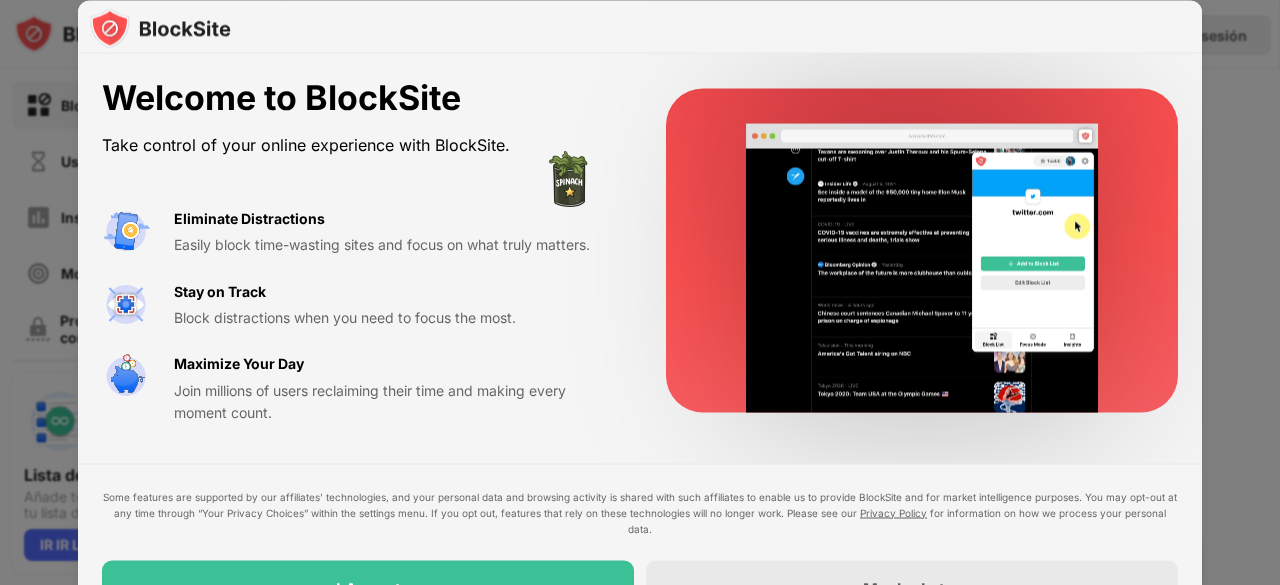 click on "Welcome to BlockSite Take control of your online experience with BlockSite. Eliminate Distractions Easily block time-wasting sites and focus on what truly matters. Stay on Track Block distractions when you need to focus the most. Maximize Your Day Join millions of users reclaiming their time and making every moment count. Some features are supported by our affiliates’ technologies, and your personal data and browsing activity is shared with such affiliates to enable us to provide BlockSite and for market intelligence purposes. You may opt-out at any time through “Your Privacy Choices” within the settings menu. If you opt out, features that rely on these technologies will no longer work. Please see our   Privacy Policy   for information on how we process your personal data. I Accept Maybe Later" at bounding box center [640, 347] 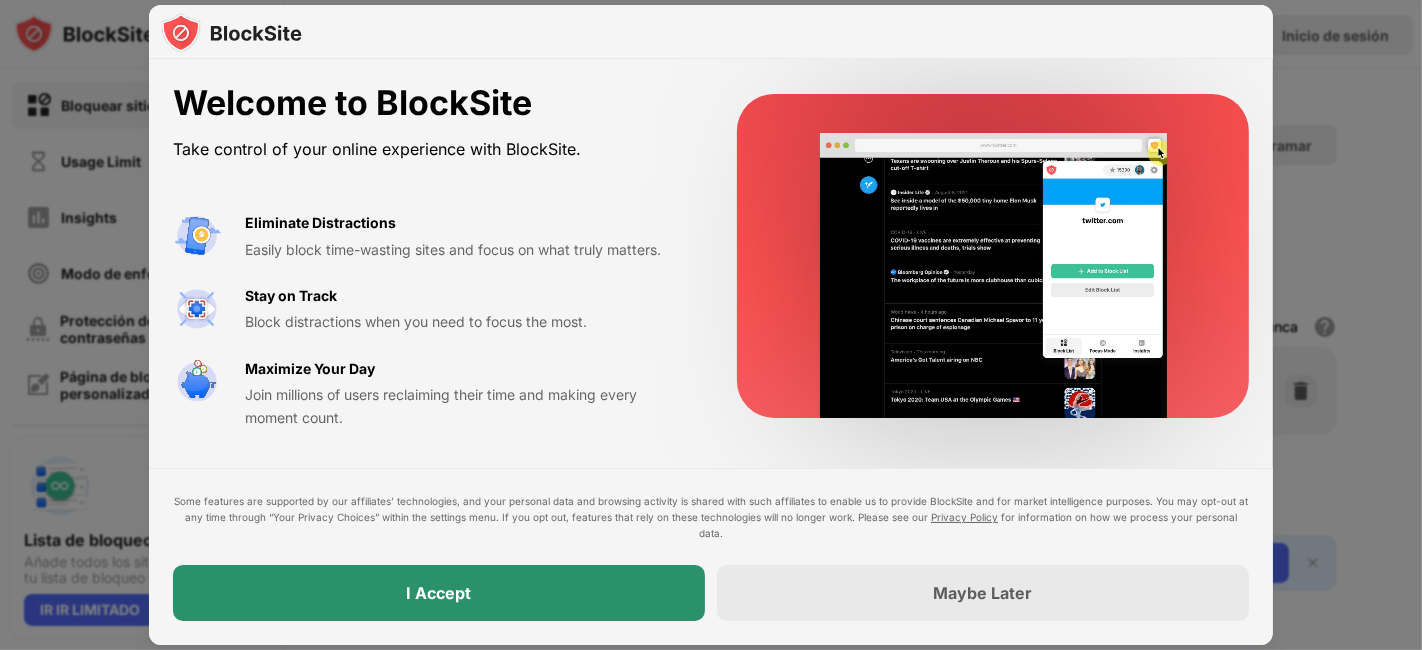click on "I Accept" at bounding box center (439, 593) 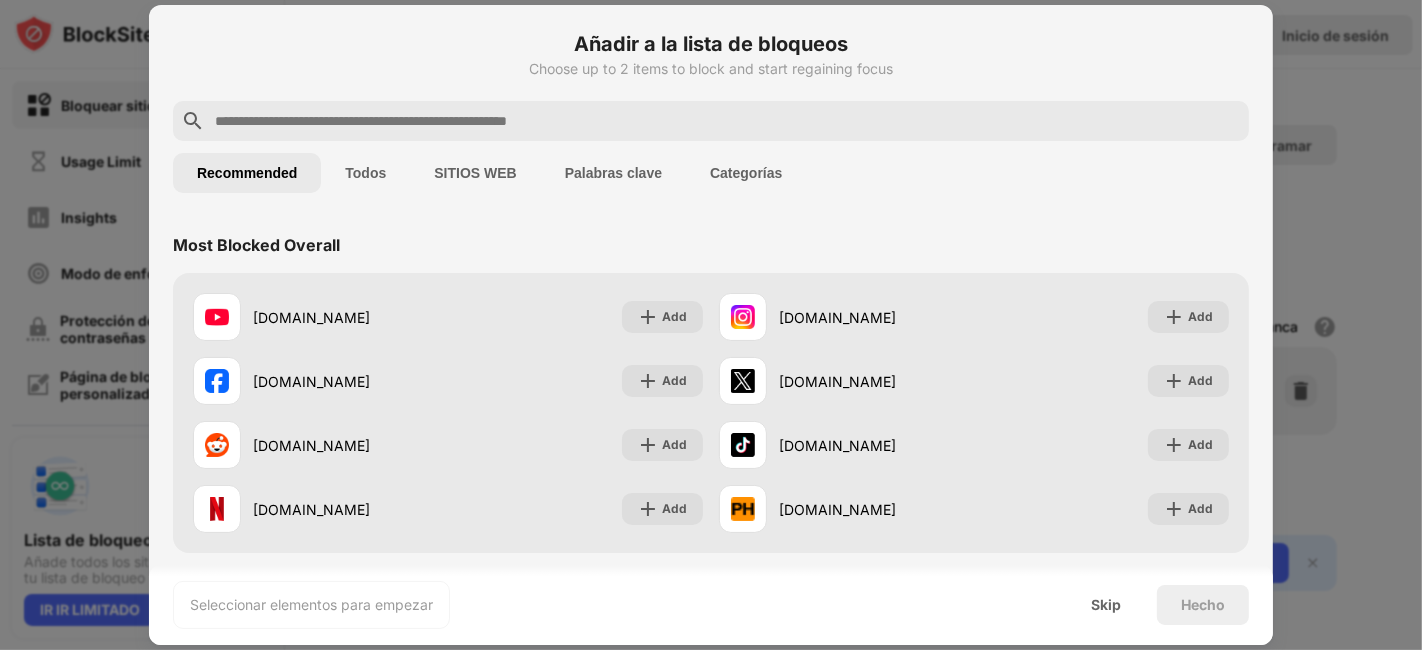 click at bounding box center (727, 121) 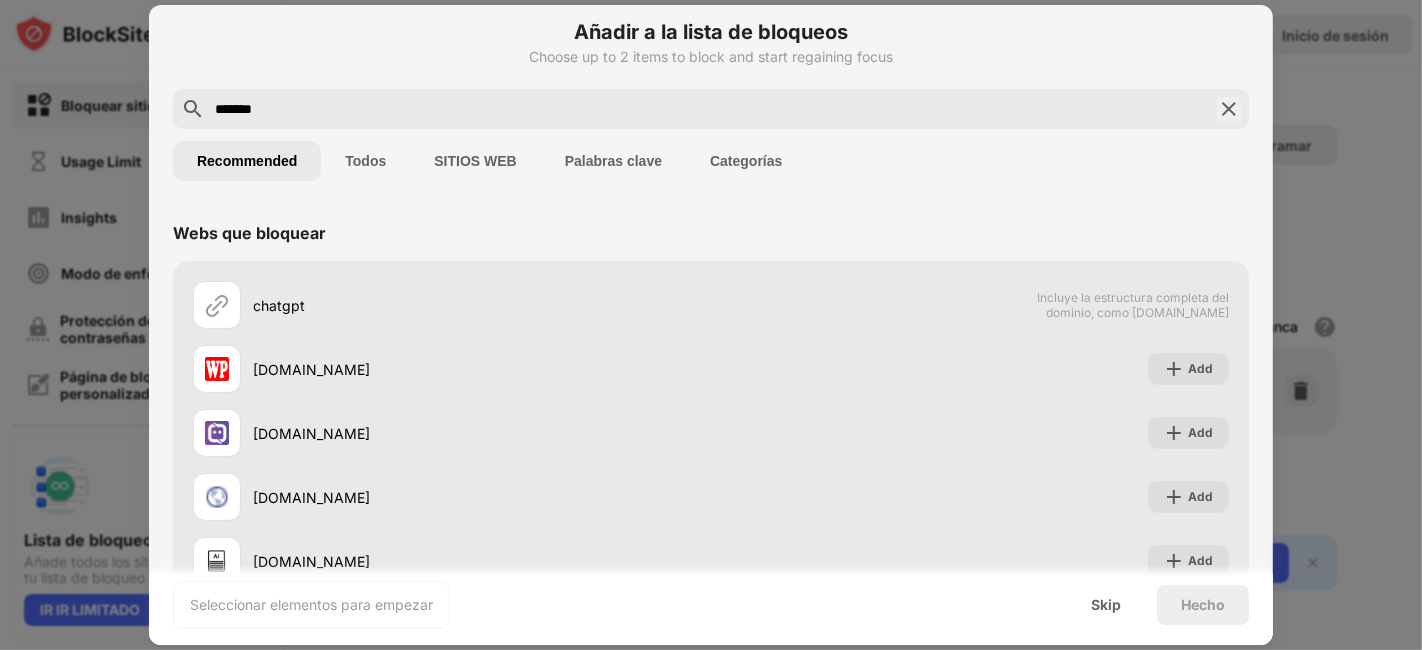 scroll, scrollTop: 0, scrollLeft: 0, axis: both 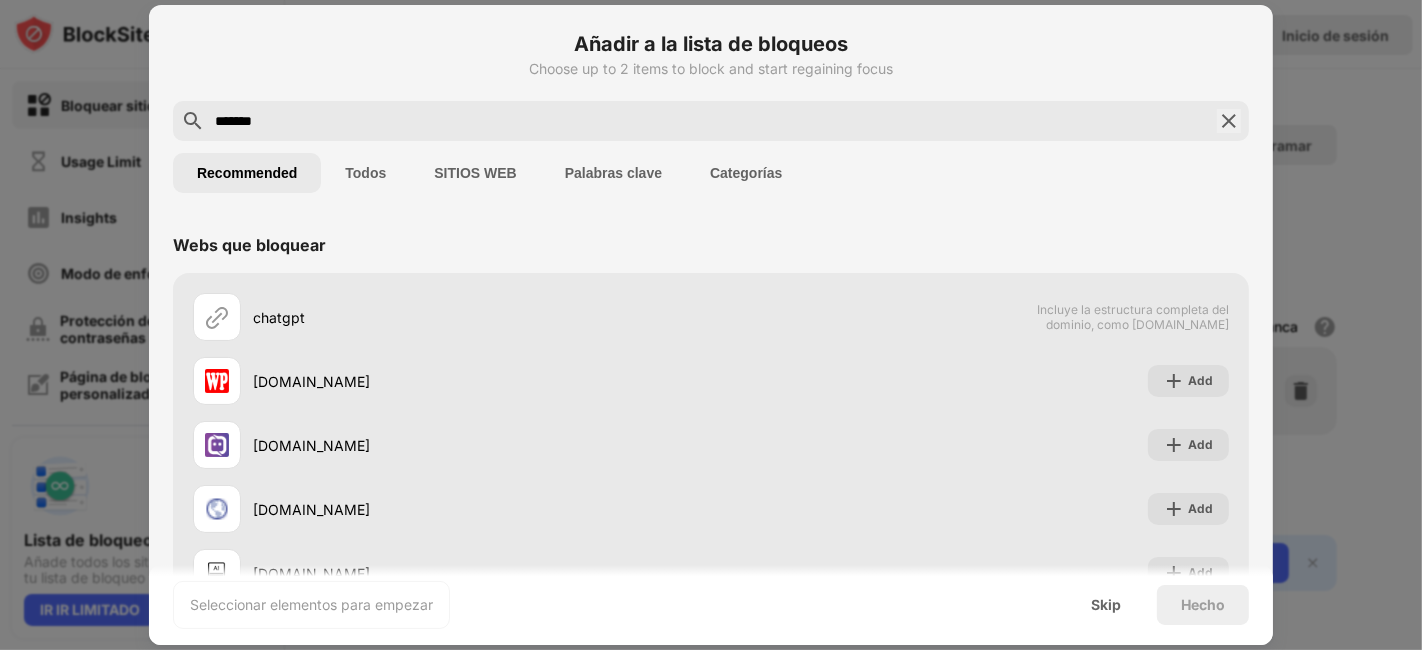 click on "Todos" at bounding box center [365, 173] 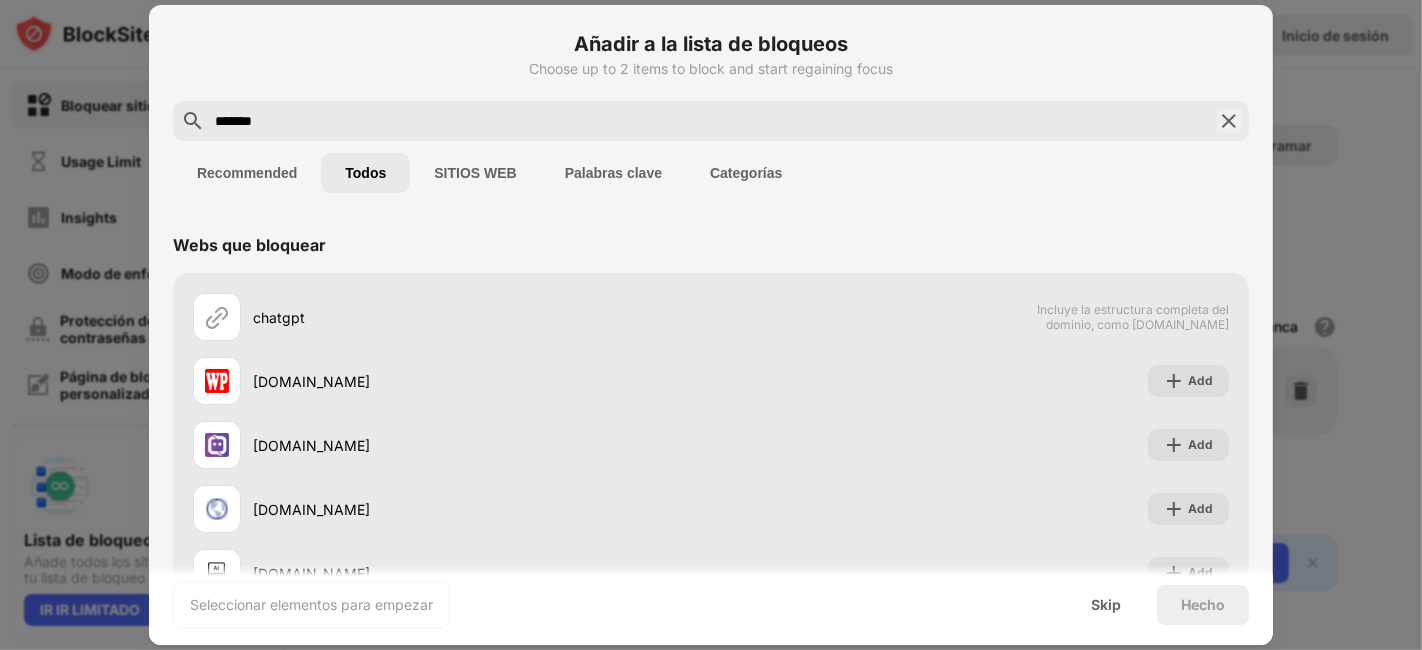 click on "SITIOS WEB" at bounding box center [475, 173] 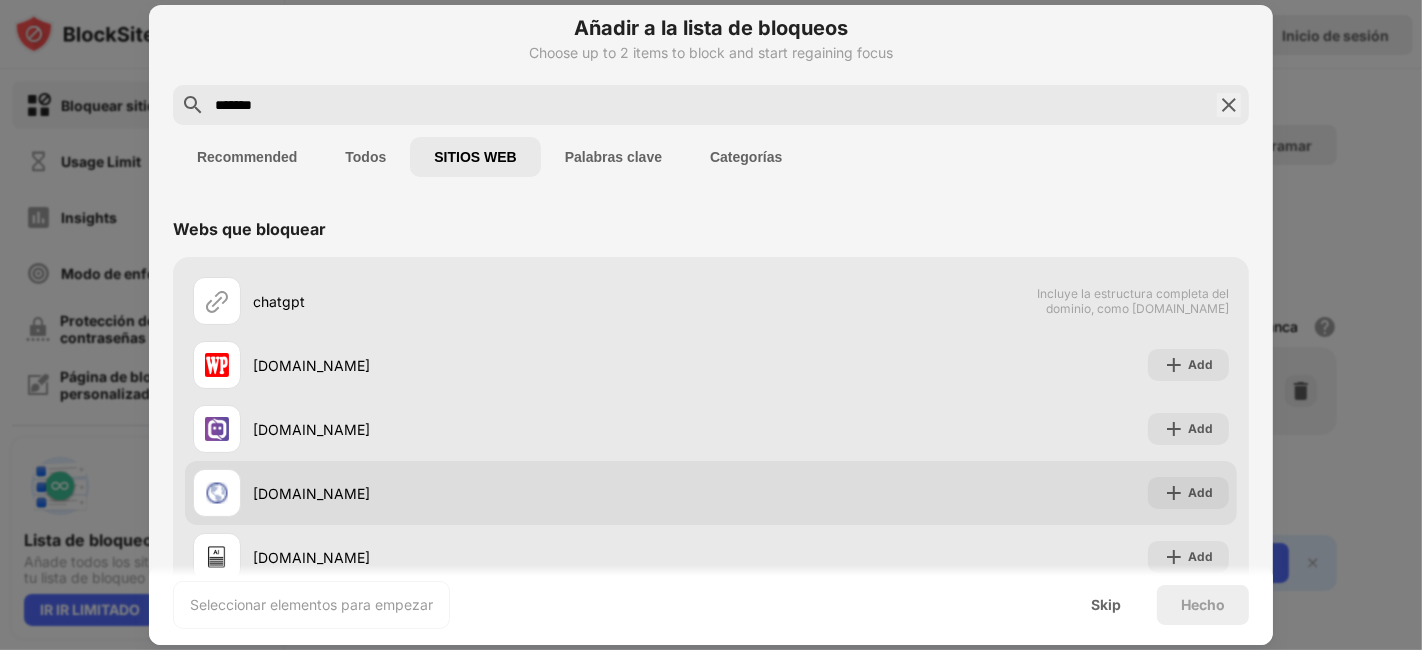 scroll, scrollTop: 0, scrollLeft: 0, axis: both 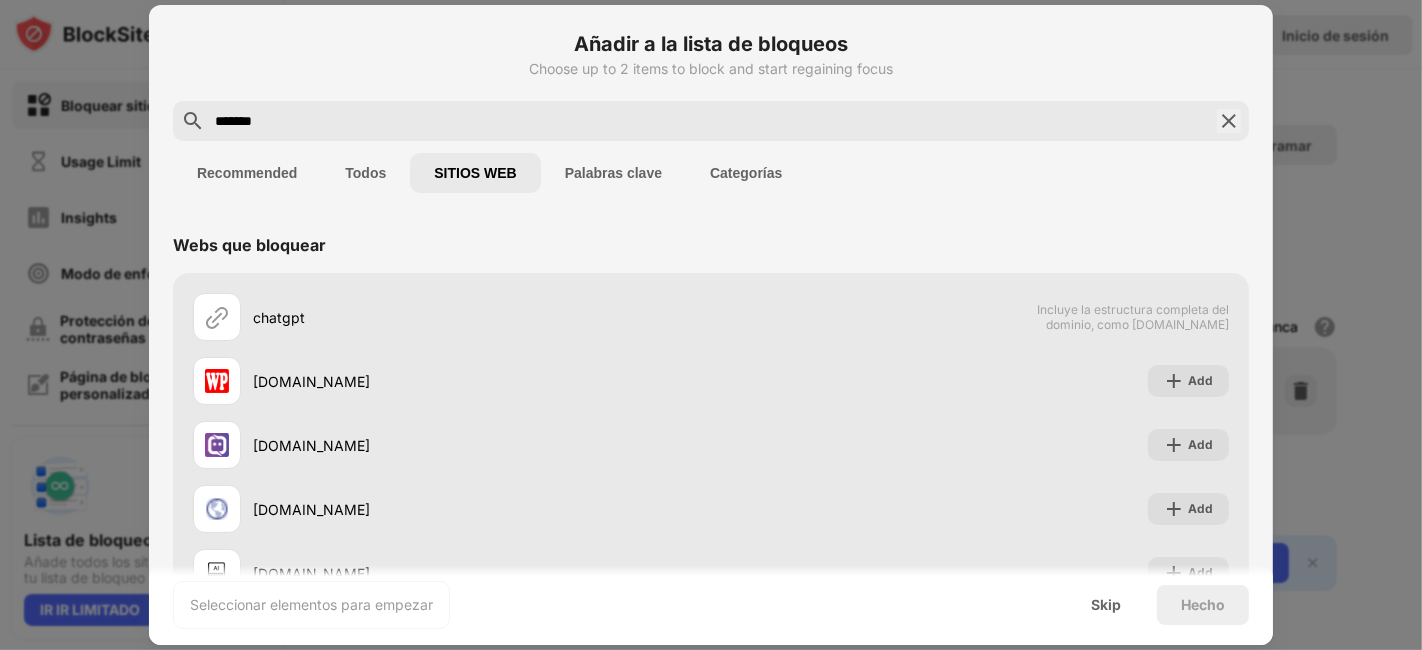 click on "Palabras clave" at bounding box center (613, 173) 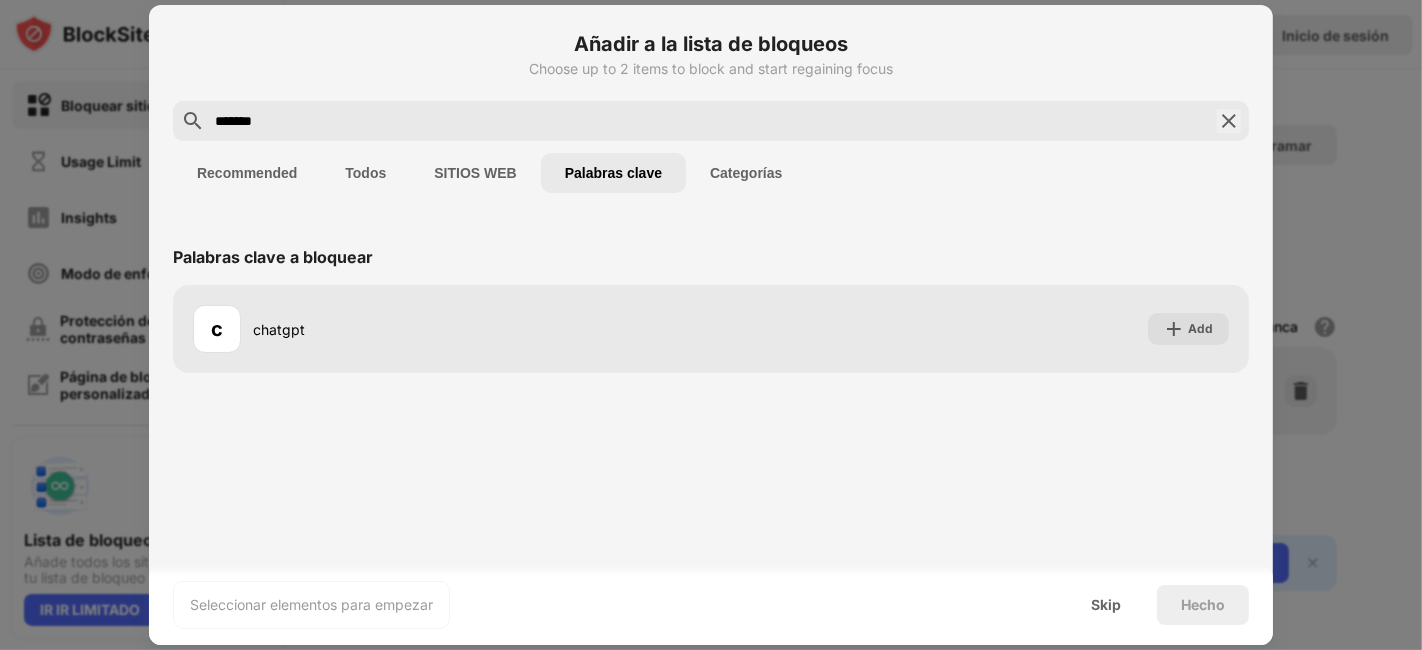 click on "Todos" at bounding box center (365, 173) 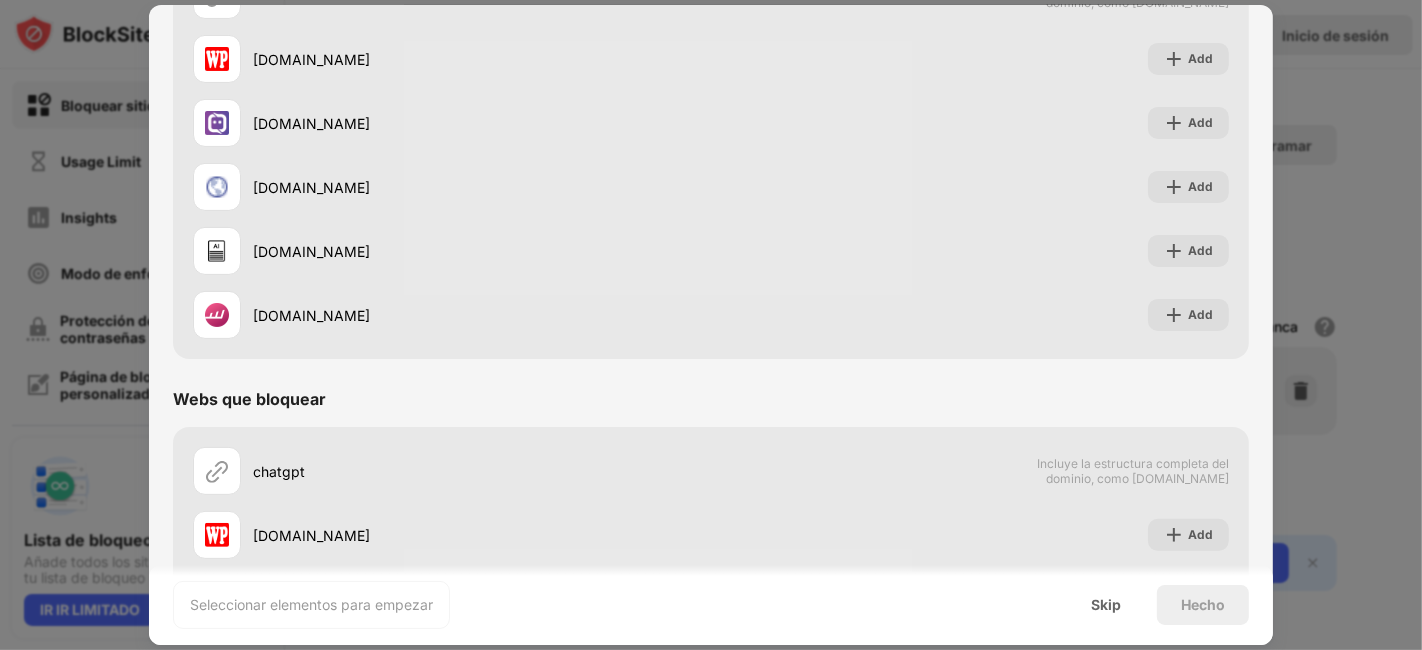 scroll, scrollTop: 0, scrollLeft: 0, axis: both 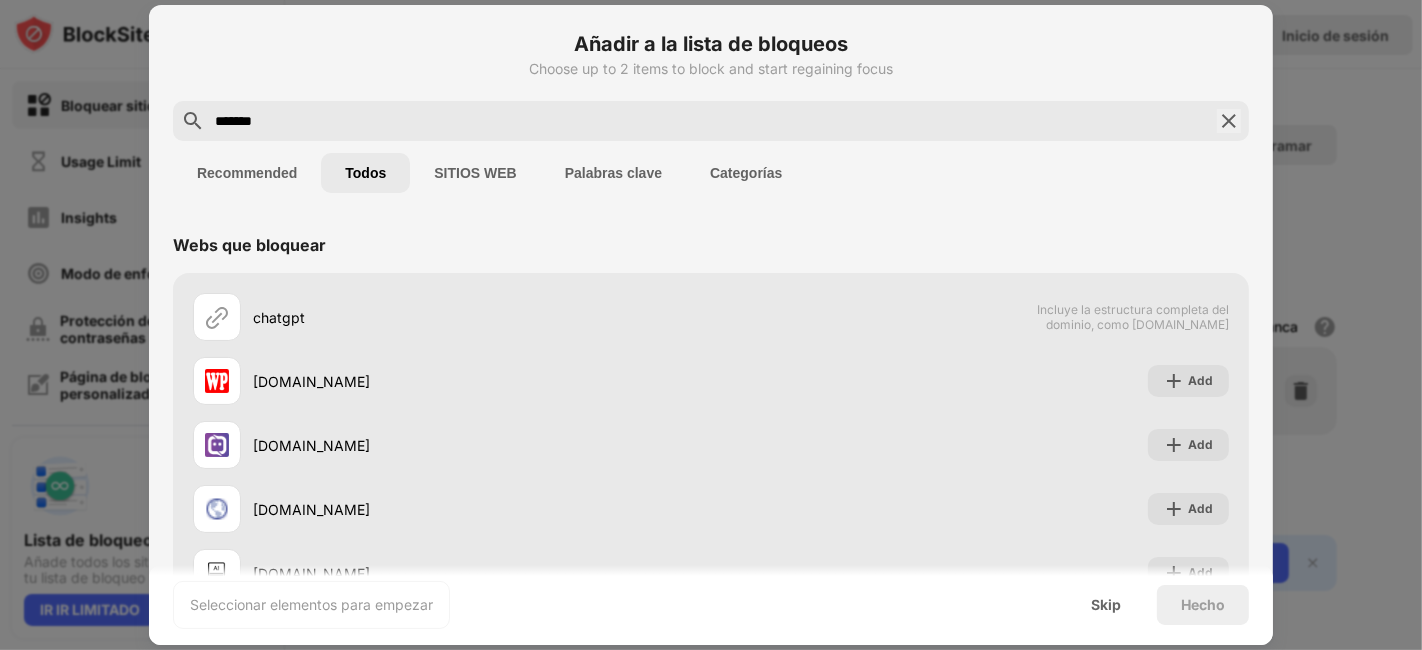 drag, startPoint x: 298, startPoint y: 129, endPoint x: 25, endPoint y: 185, distance: 278.68442 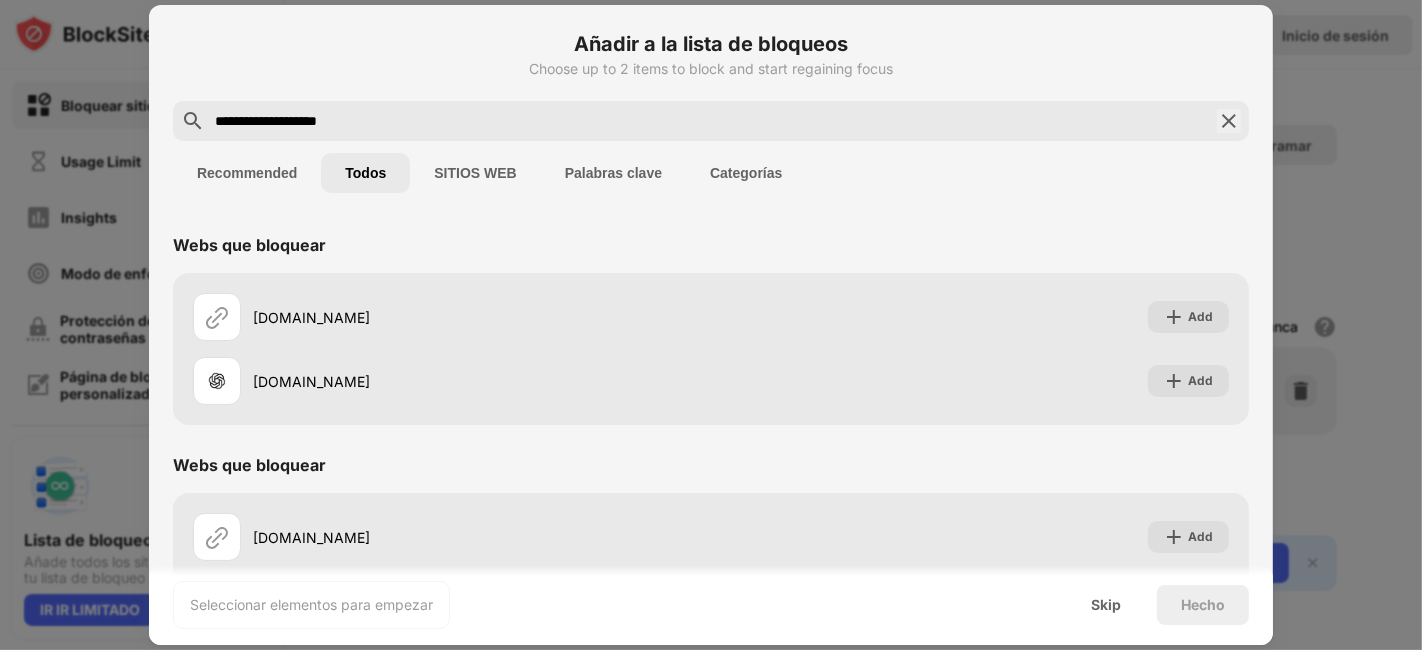 drag, startPoint x: 258, startPoint y: 121, endPoint x: 200, endPoint y: 138, distance: 60.440052 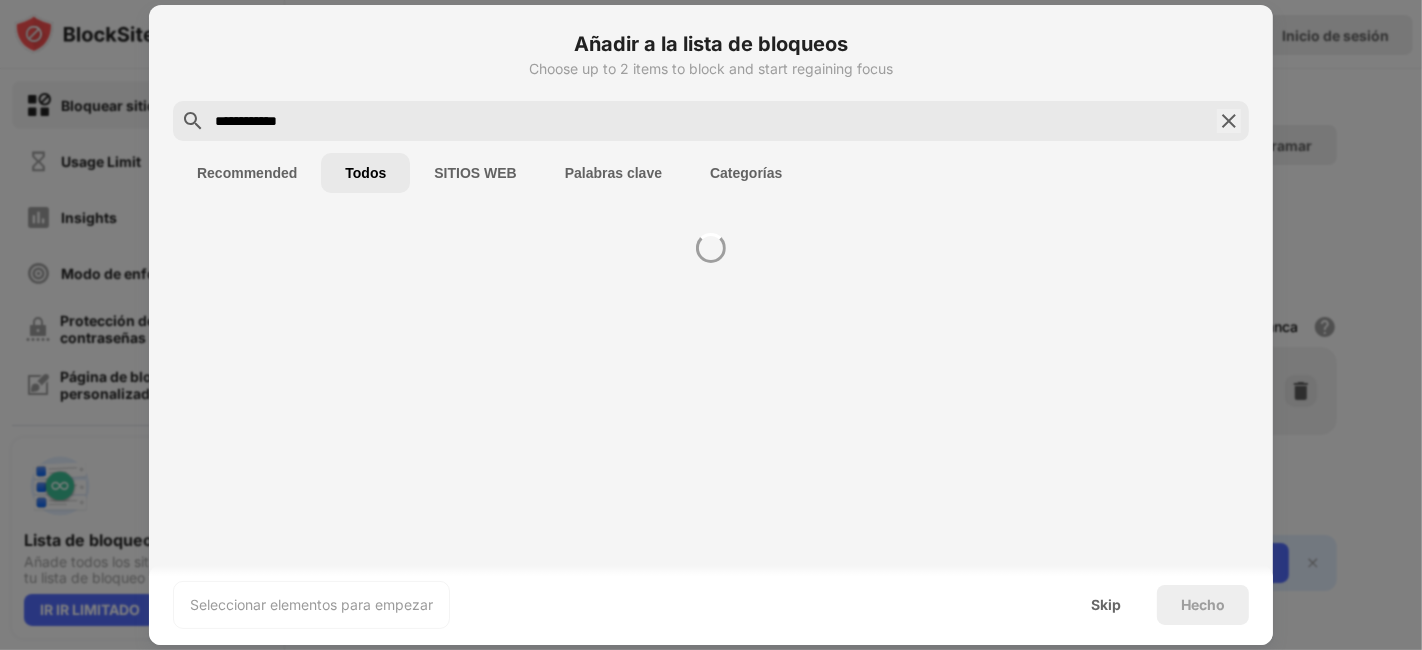 click on "**********" at bounding box center [711, 121] 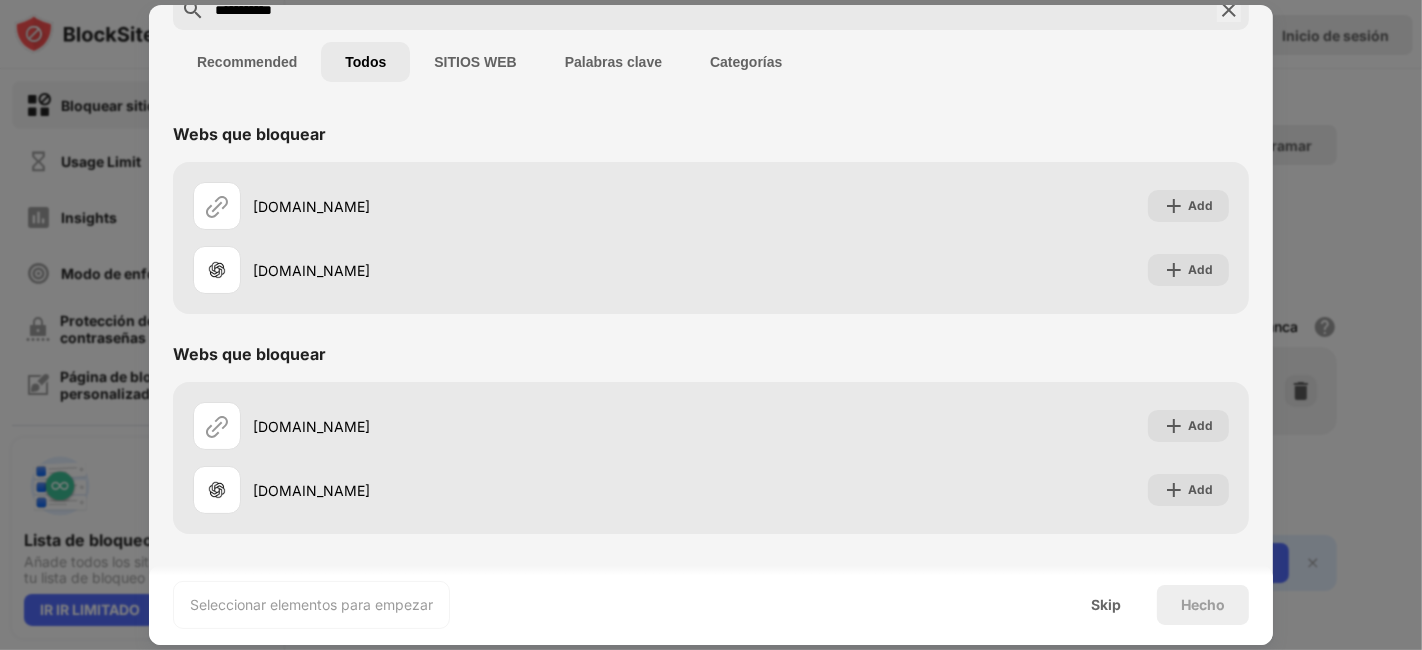 scroll, scrollTop: 0, scrollLeft: 0, axis: both 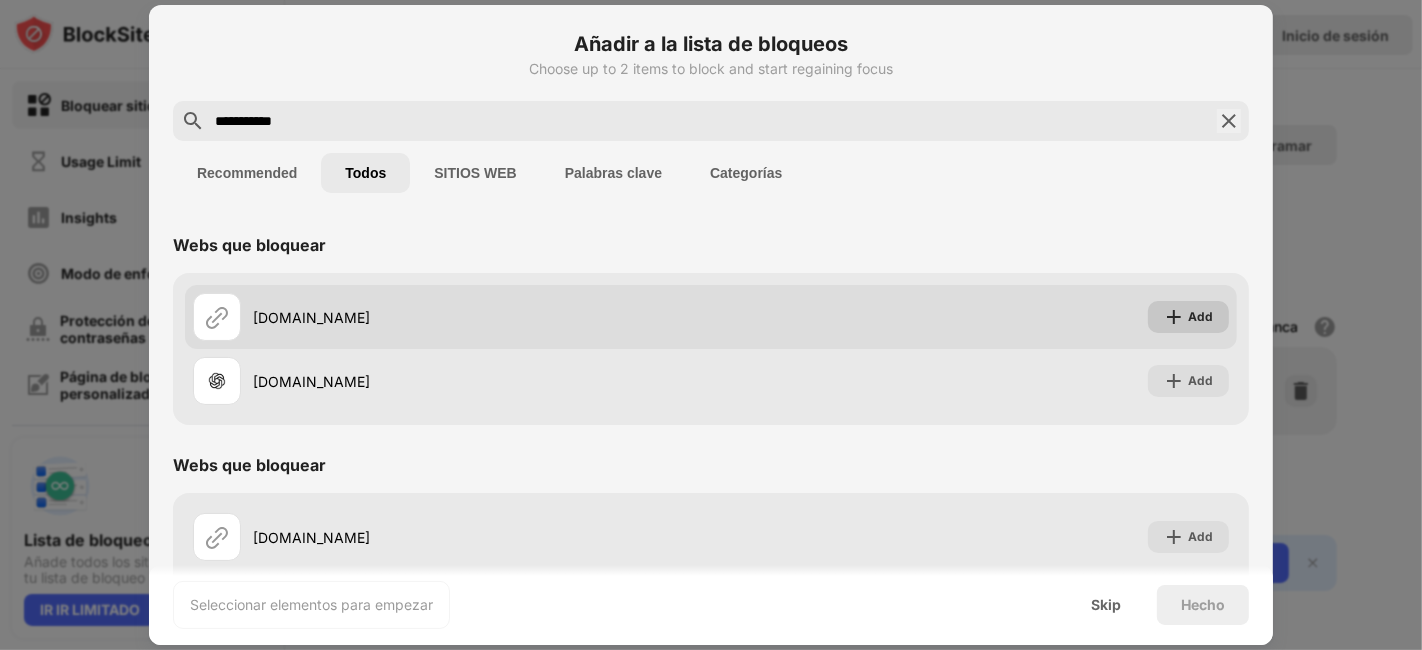 type on "**********" 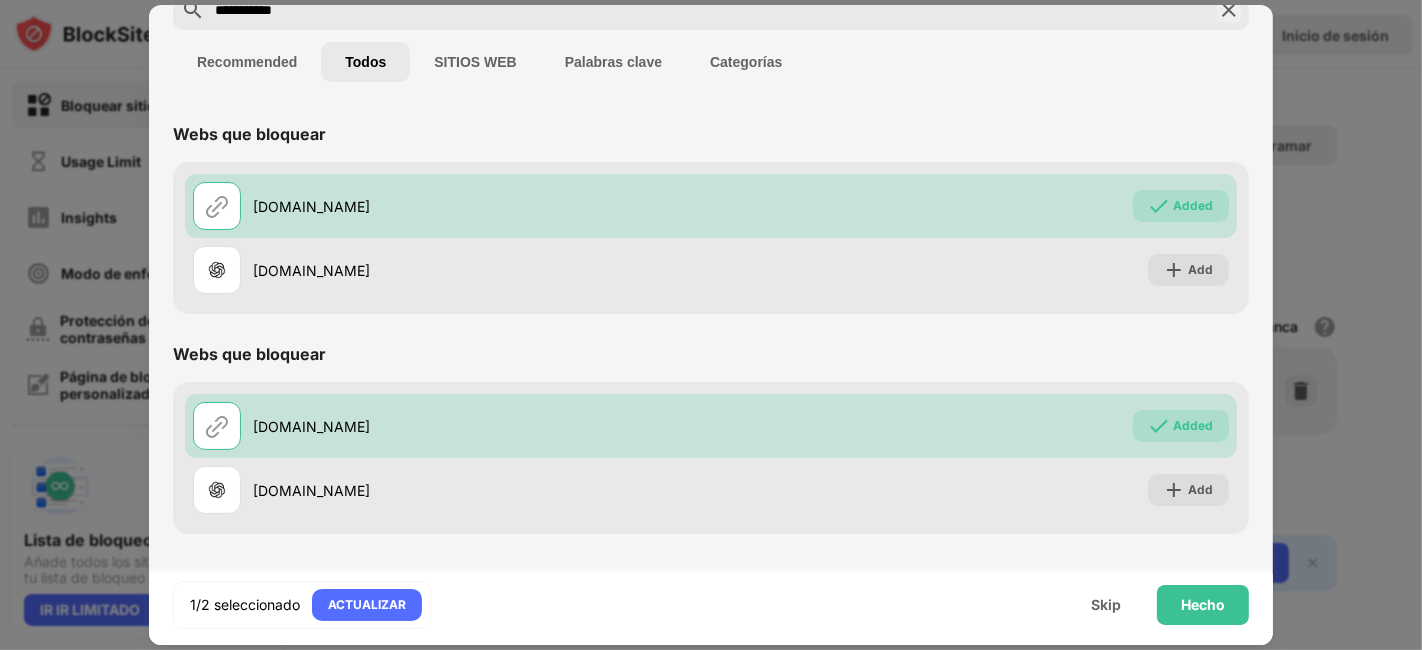 scroll, scrollTop: 0, scrollLeft: 0, axis: both 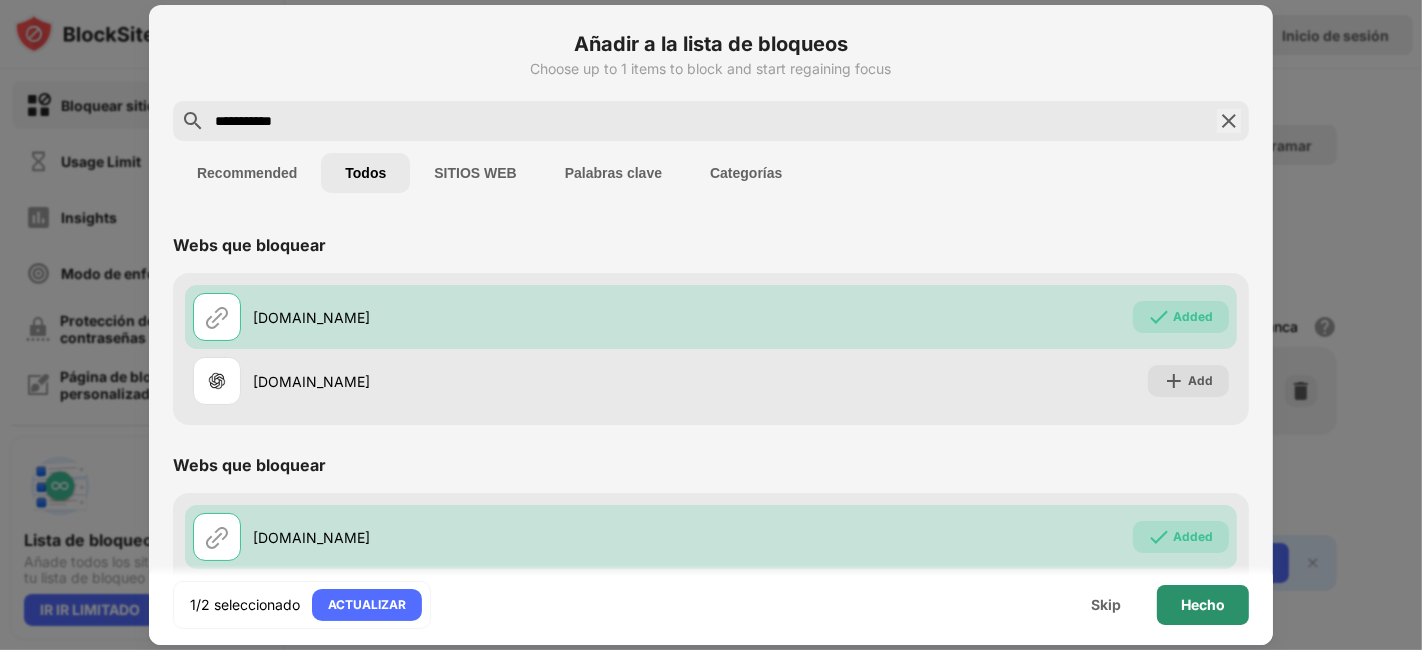 click on "Hecho" at bounding box center (1203, 605) 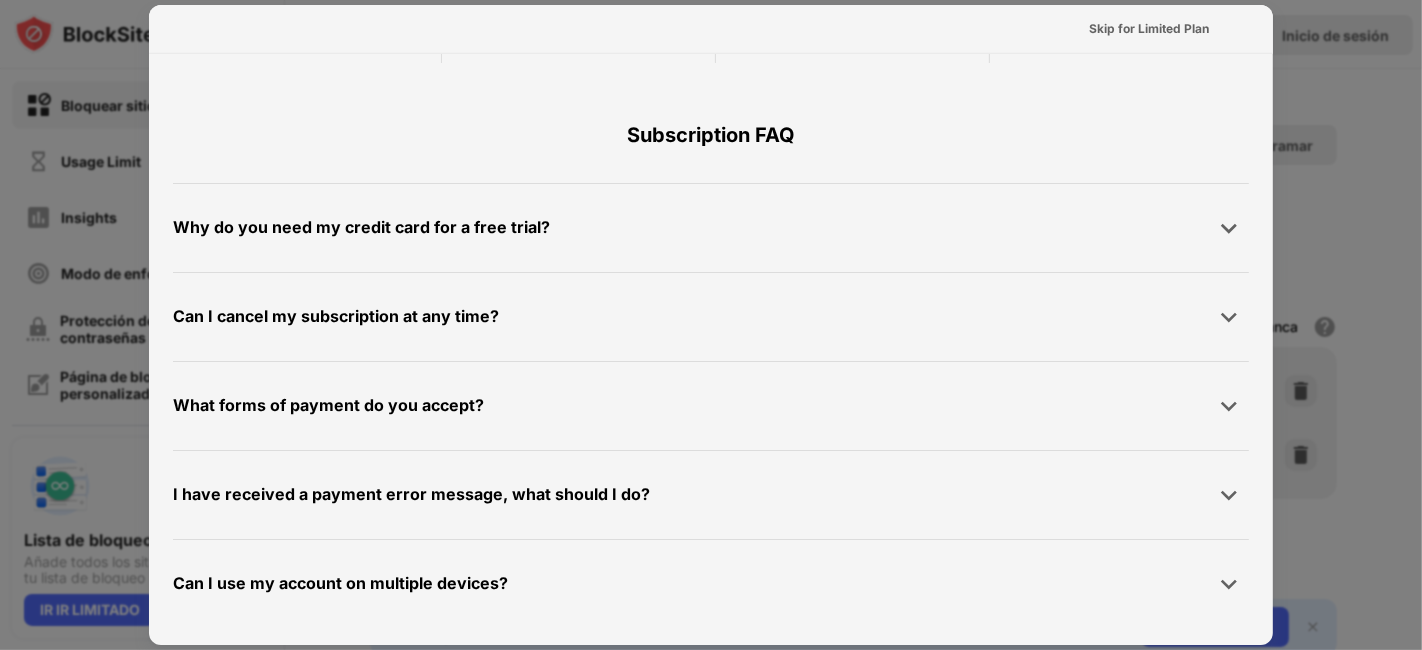 scroll, scrollTop: 974, scrollLeft: 0, axis: vertical 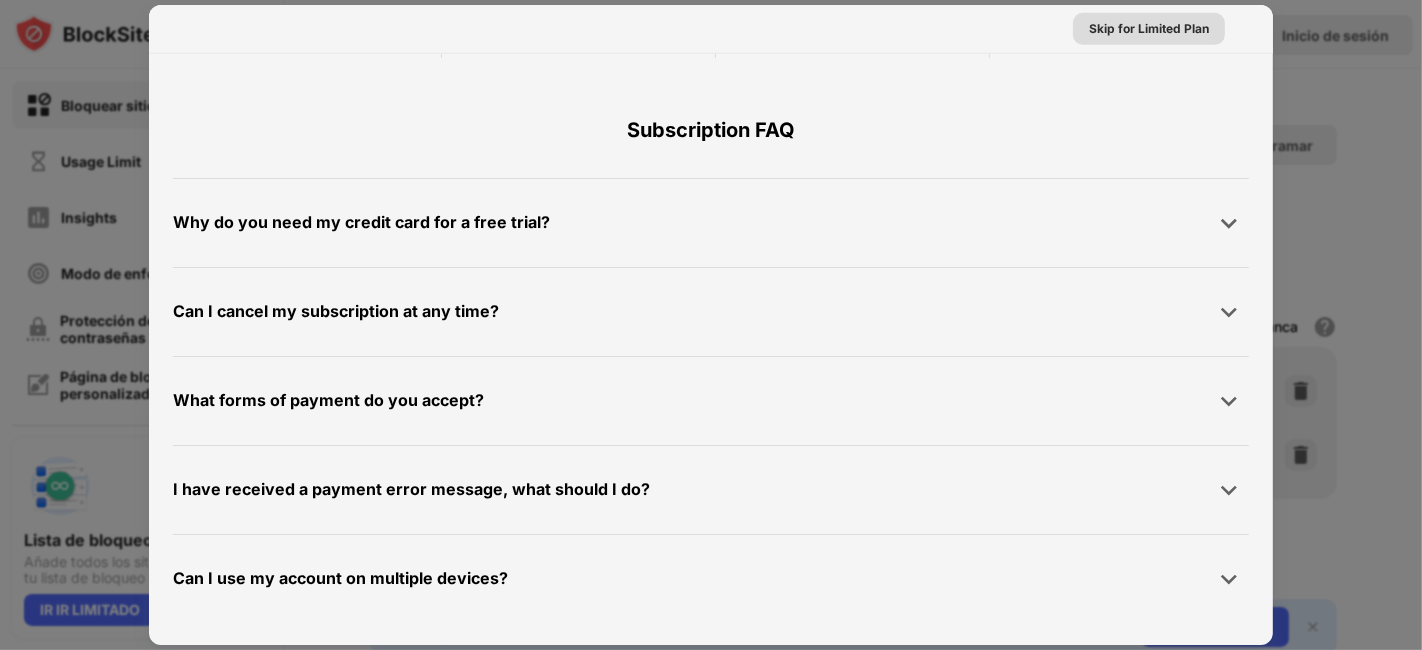 click on "Skip for Limited Plan" at bounding box center [1149, 29] 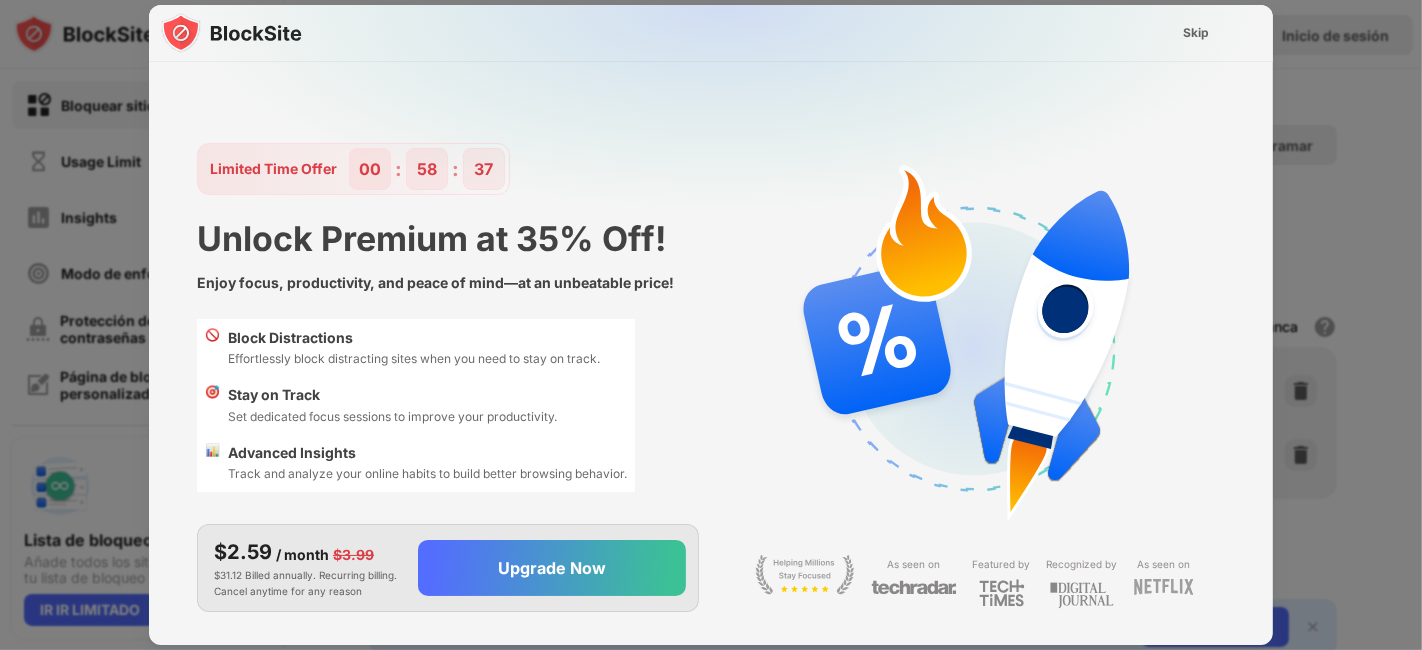 scroll, scrollTop: 0, scrollLeft: 0, axis: both 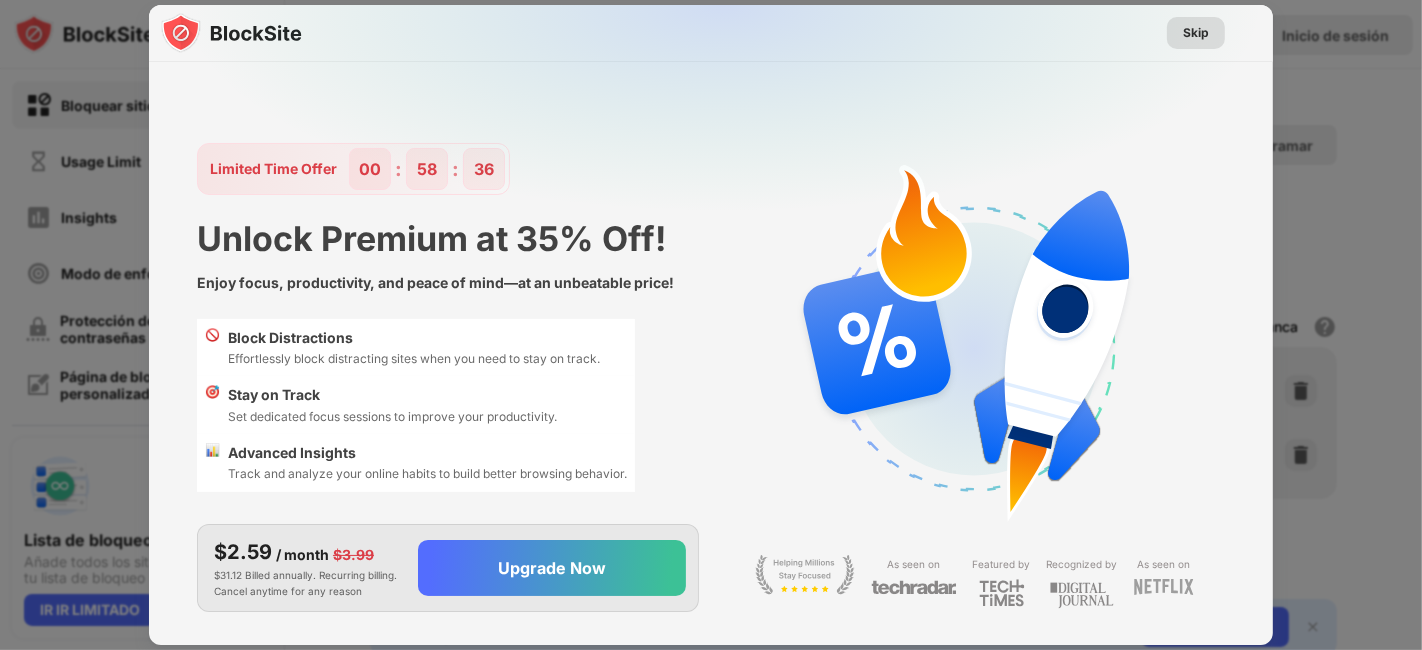 click on "Skip" at bounding box center (1196, 33) 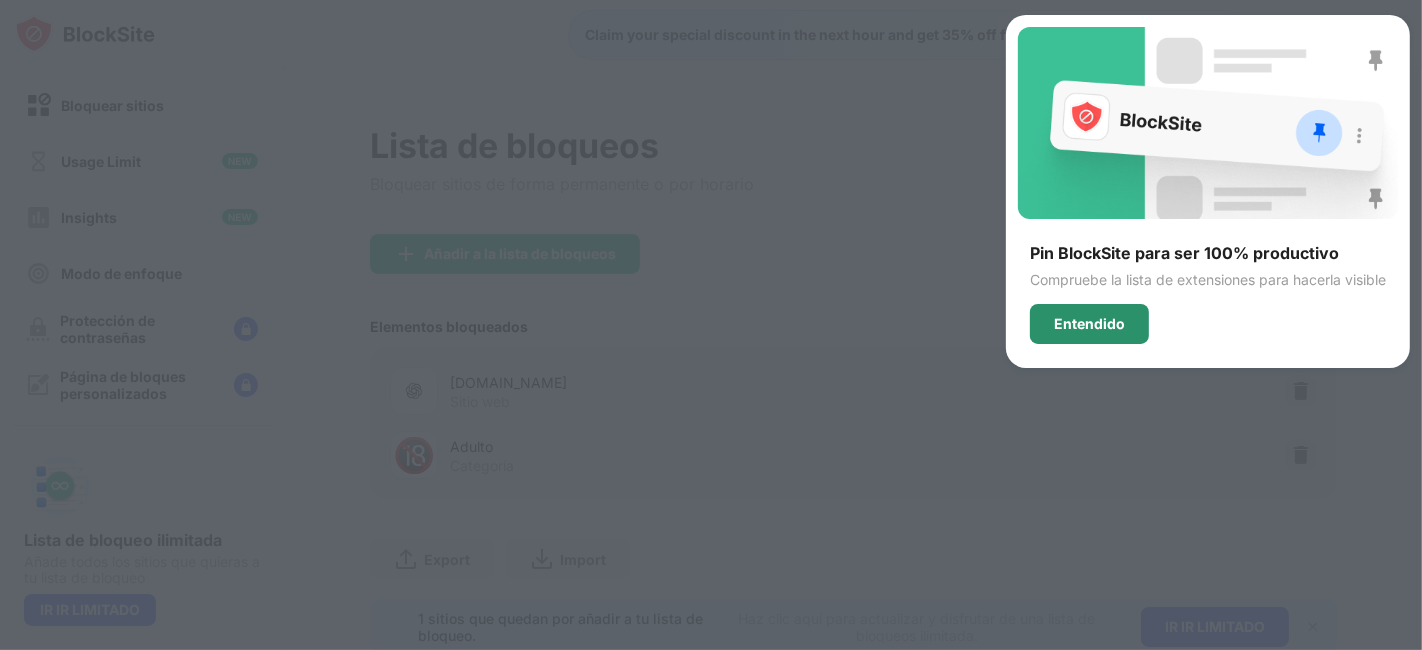 click on "Entendido" at bounding box center (1089, 324) 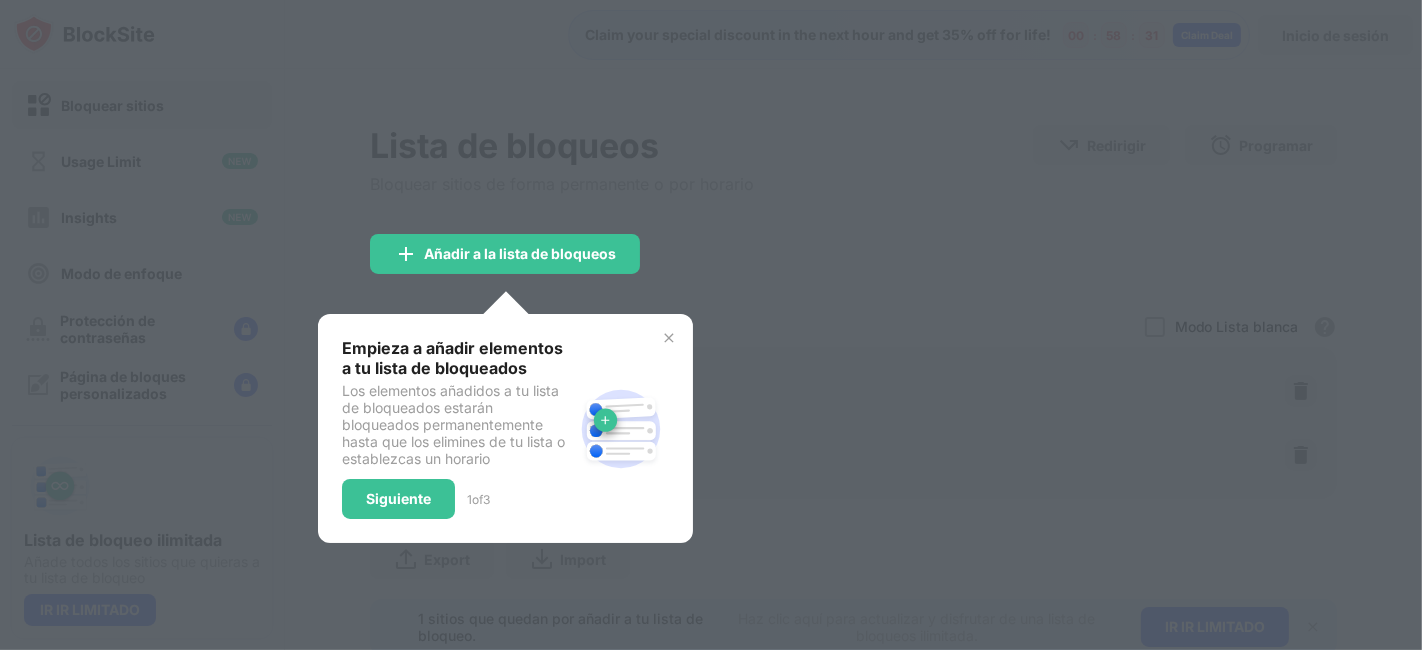 click at bounding box center (711, 325) 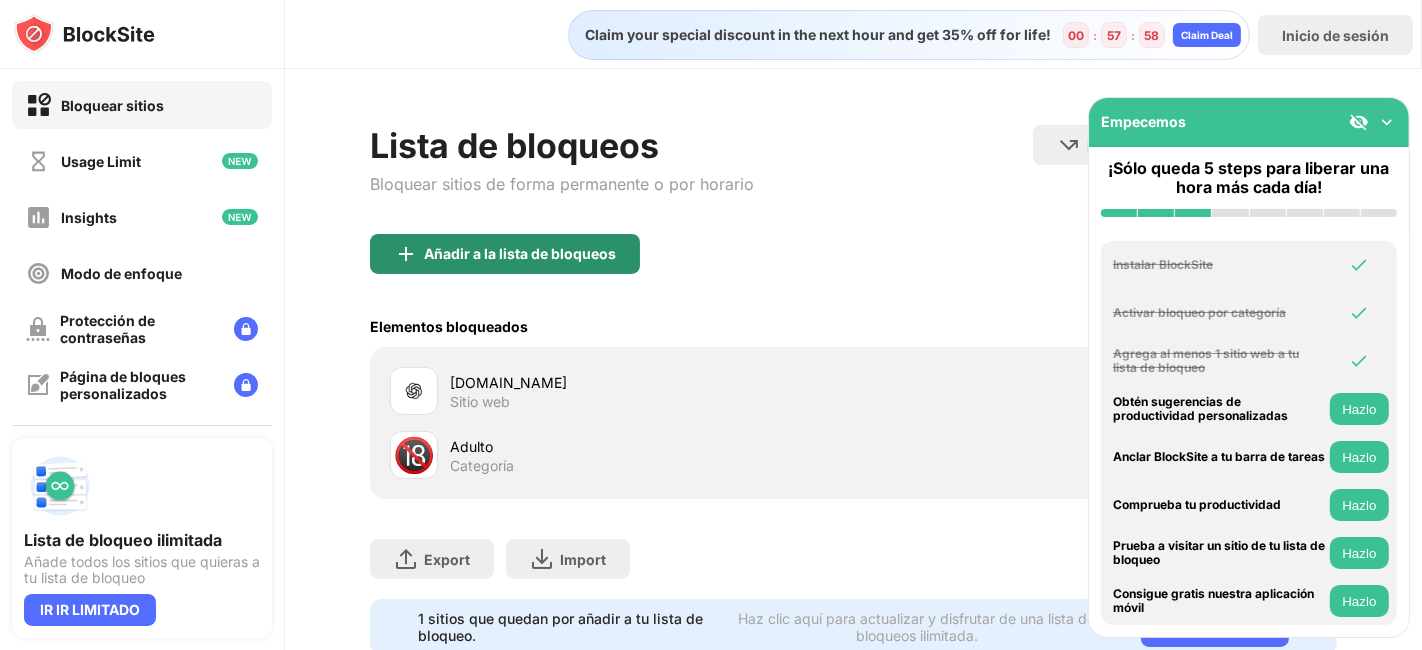 click on "Añadir a la lista de bloqueos" at bounding box center [520, 254] 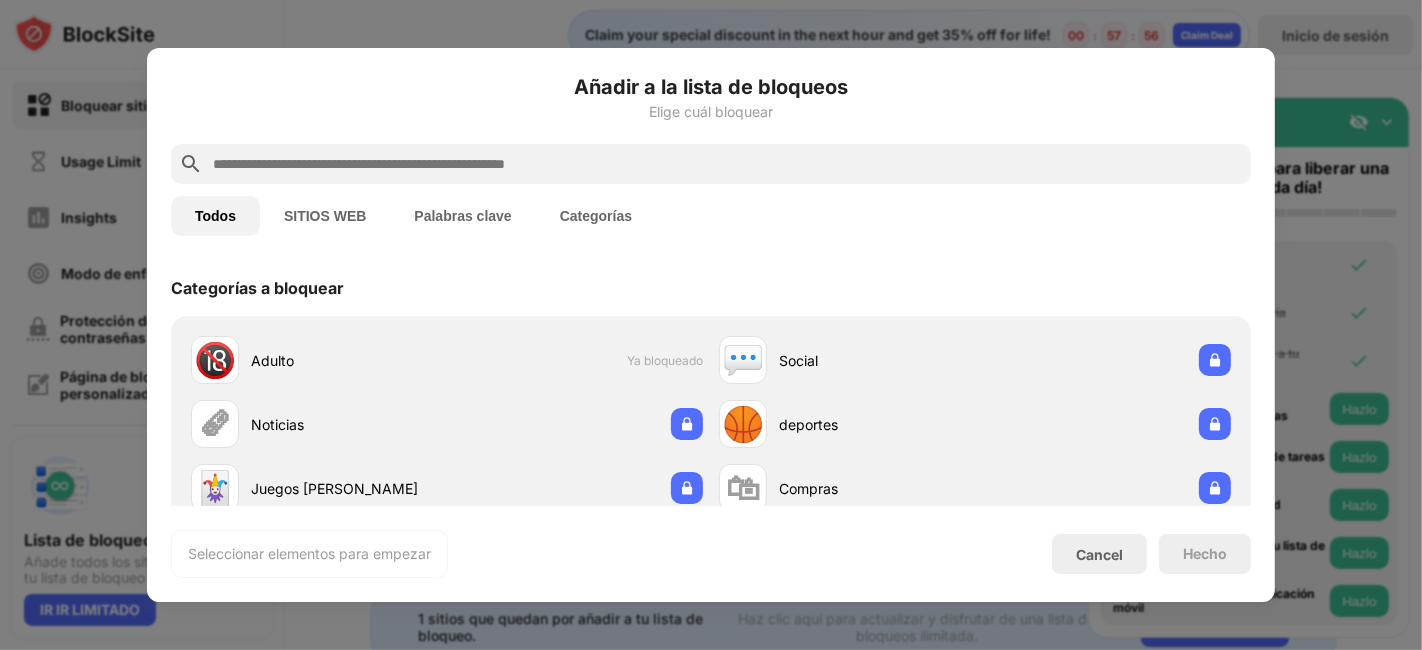 click at bounding box center [727, 164] 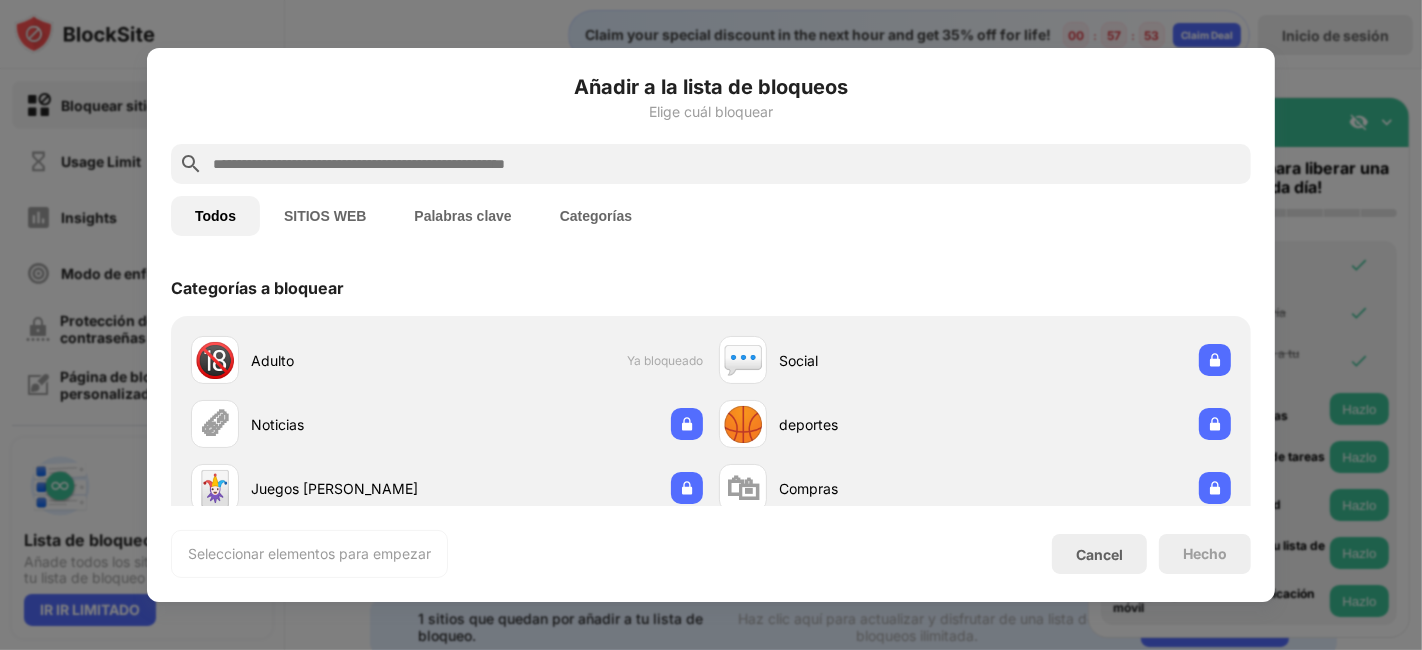 click at bounding box center (727, 164) 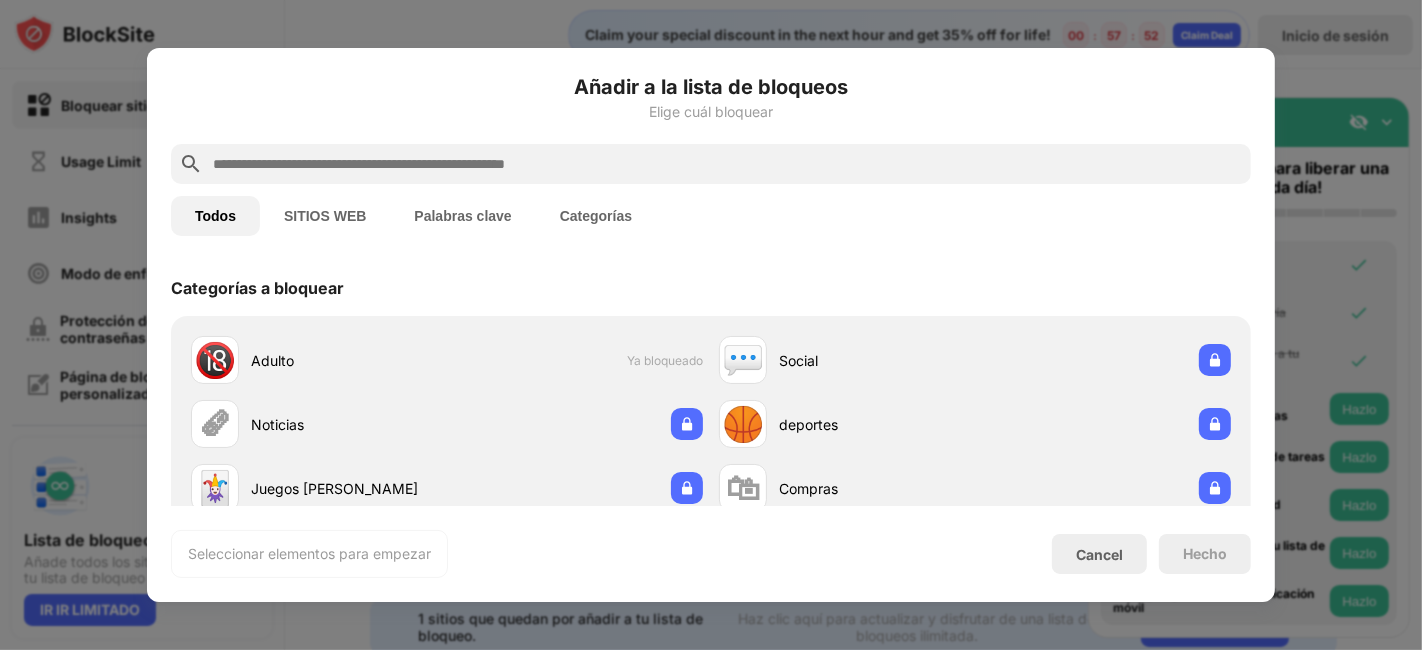 paste on "**********" 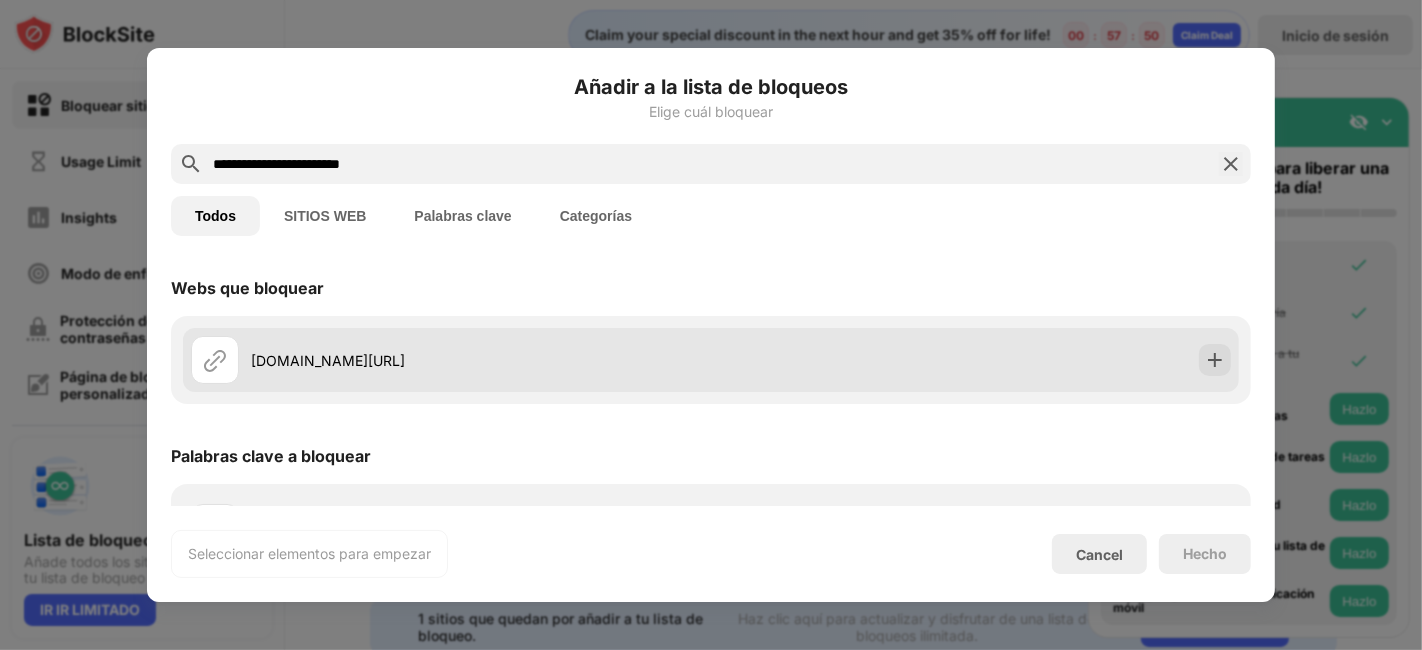 type on "**********" 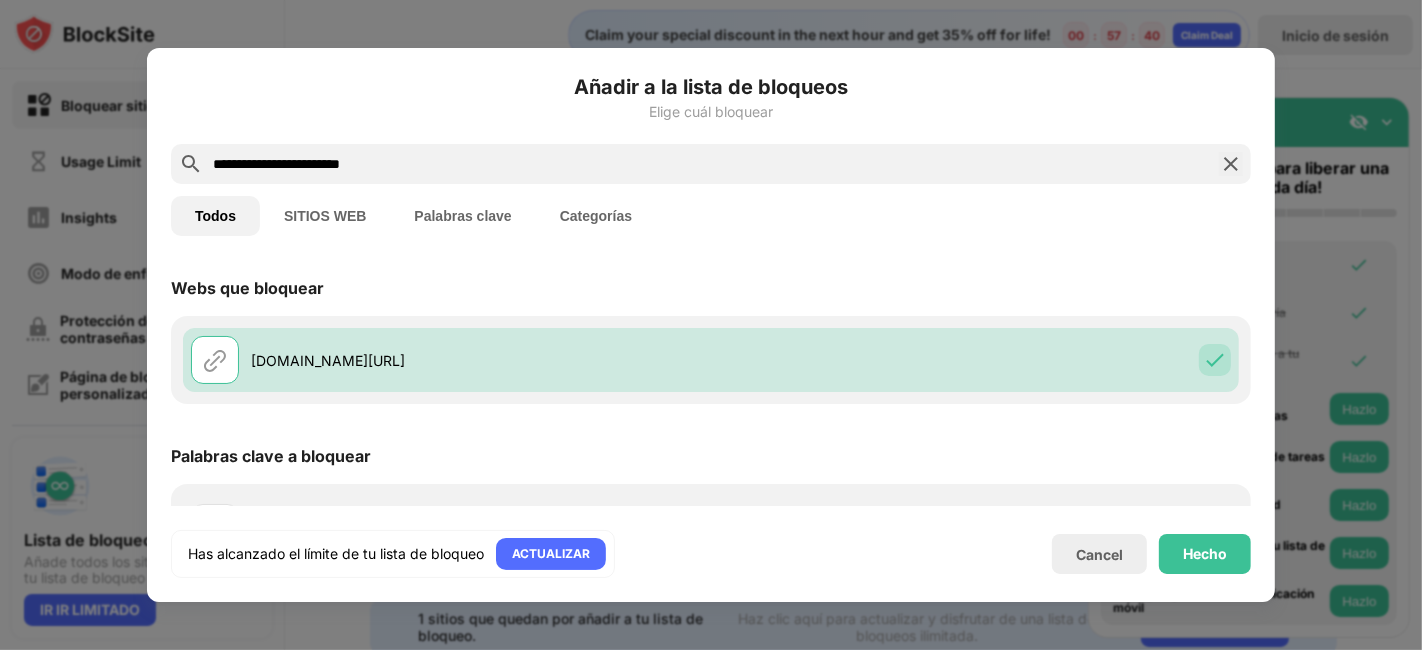 drag, startPoint x: 484, startPoint y: 155, endPoint x: 149, endPoint y: 243, distance: 346.36542 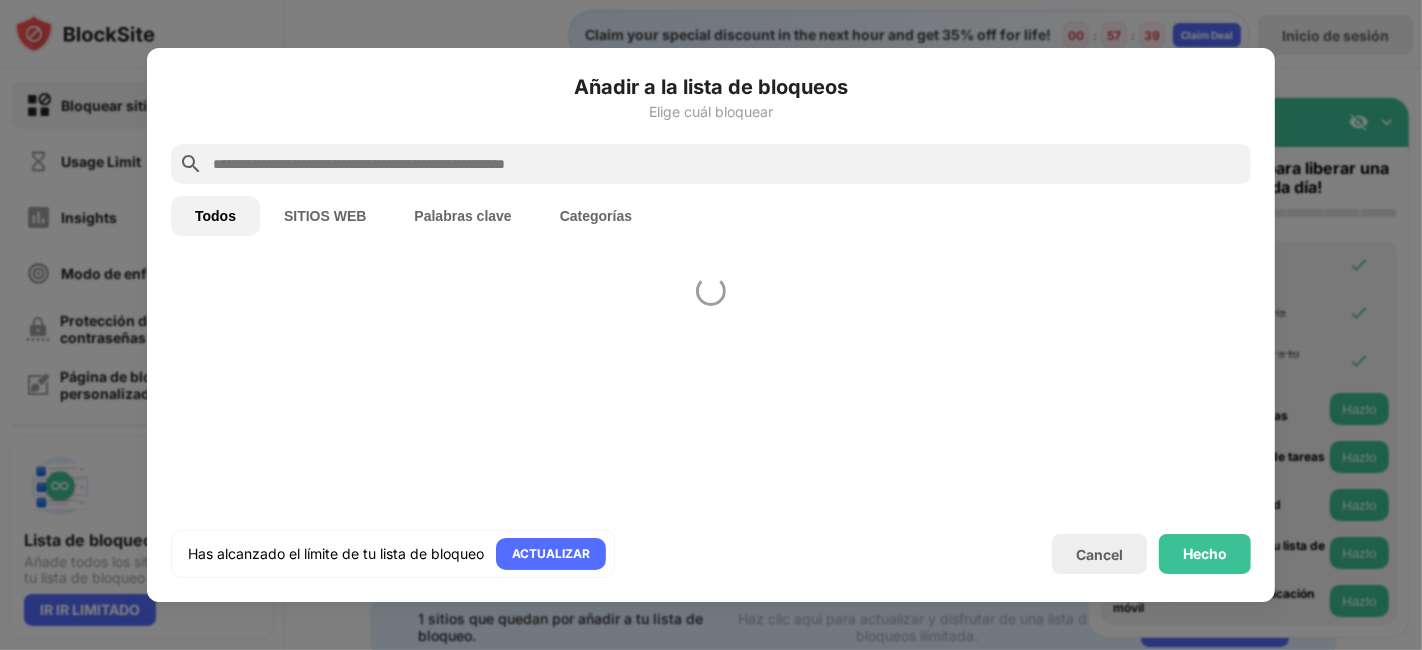 paste on "**********" 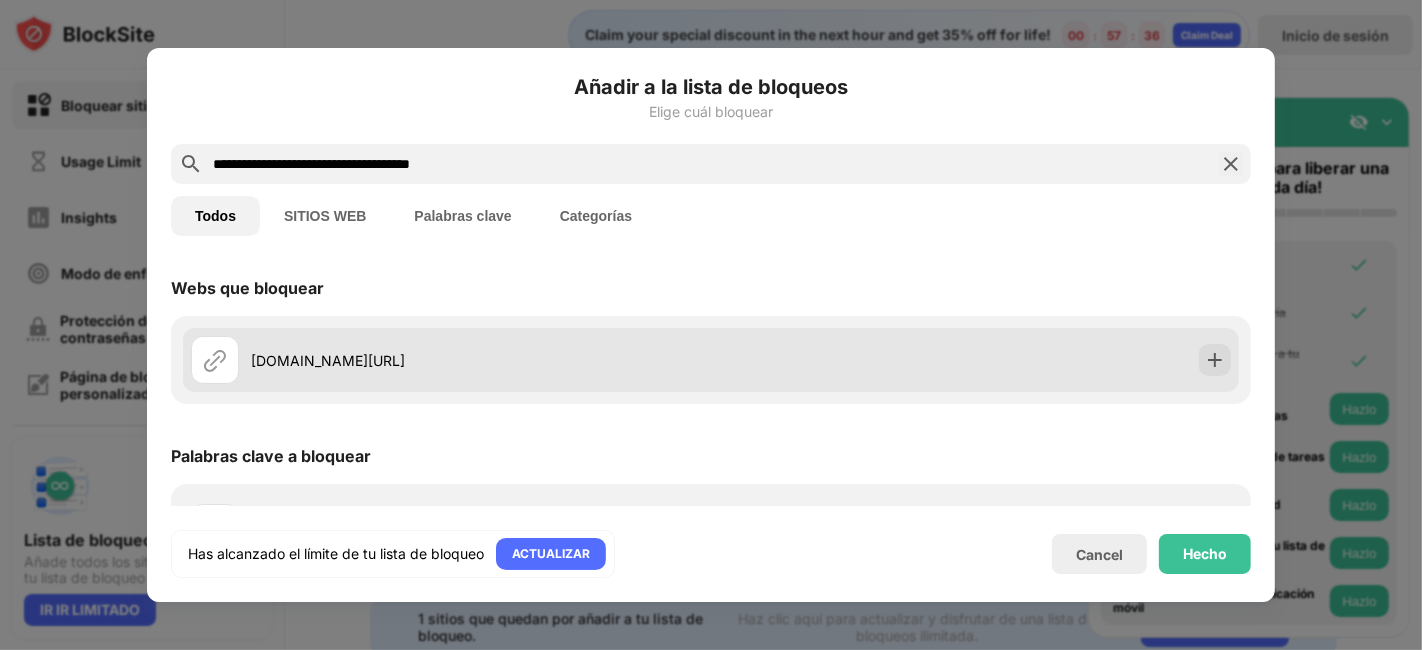 type on "**********" 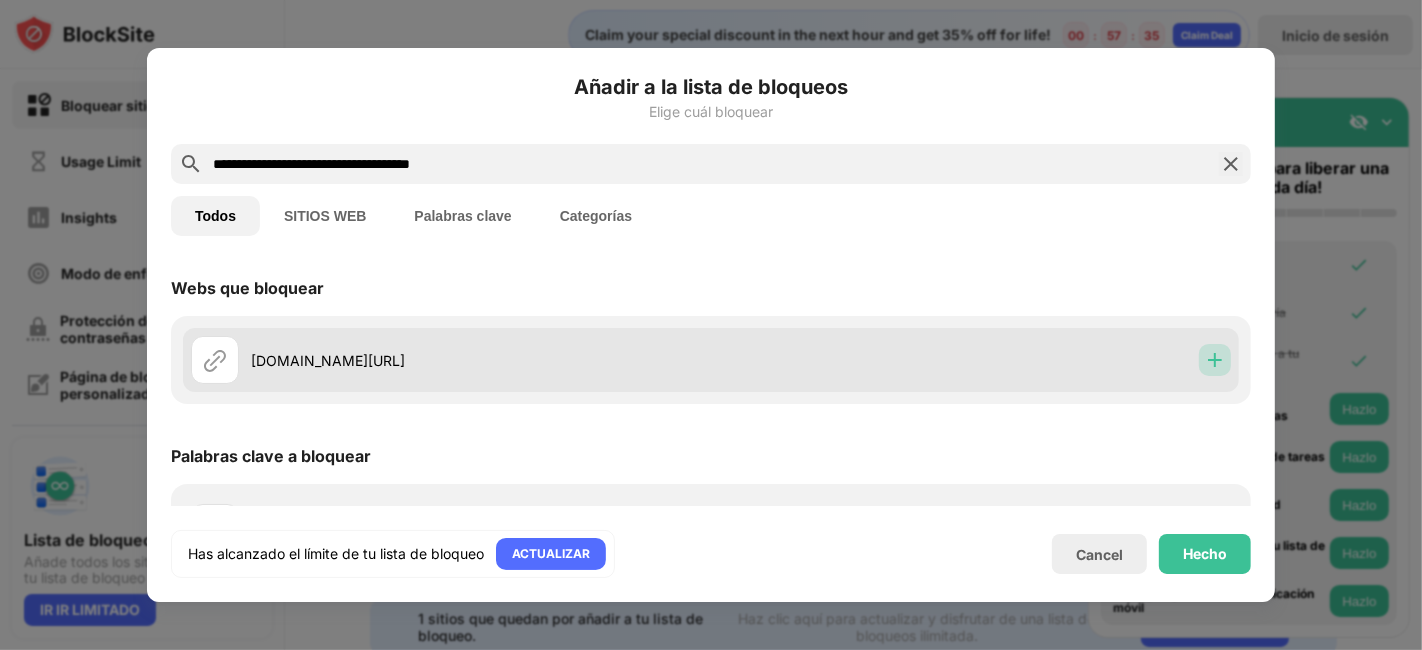 click at bounding box center [1215, 360] 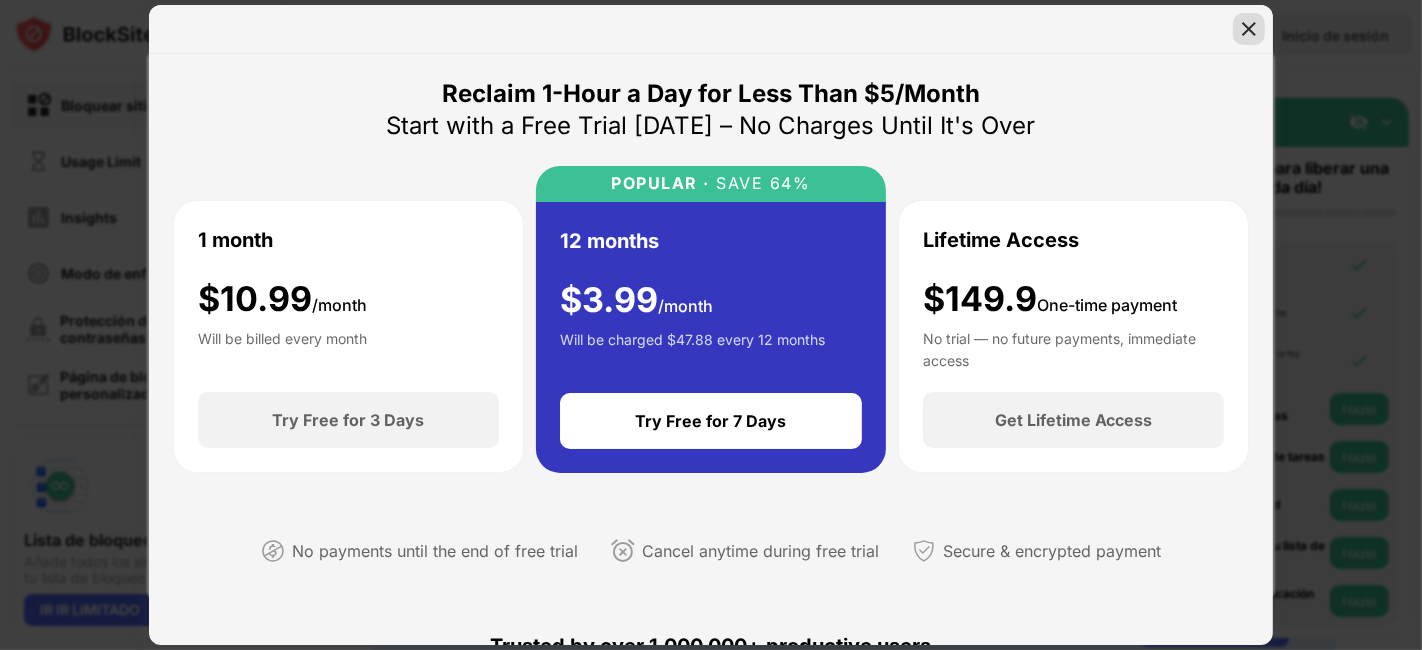 click at bounding box center (1249, 29) 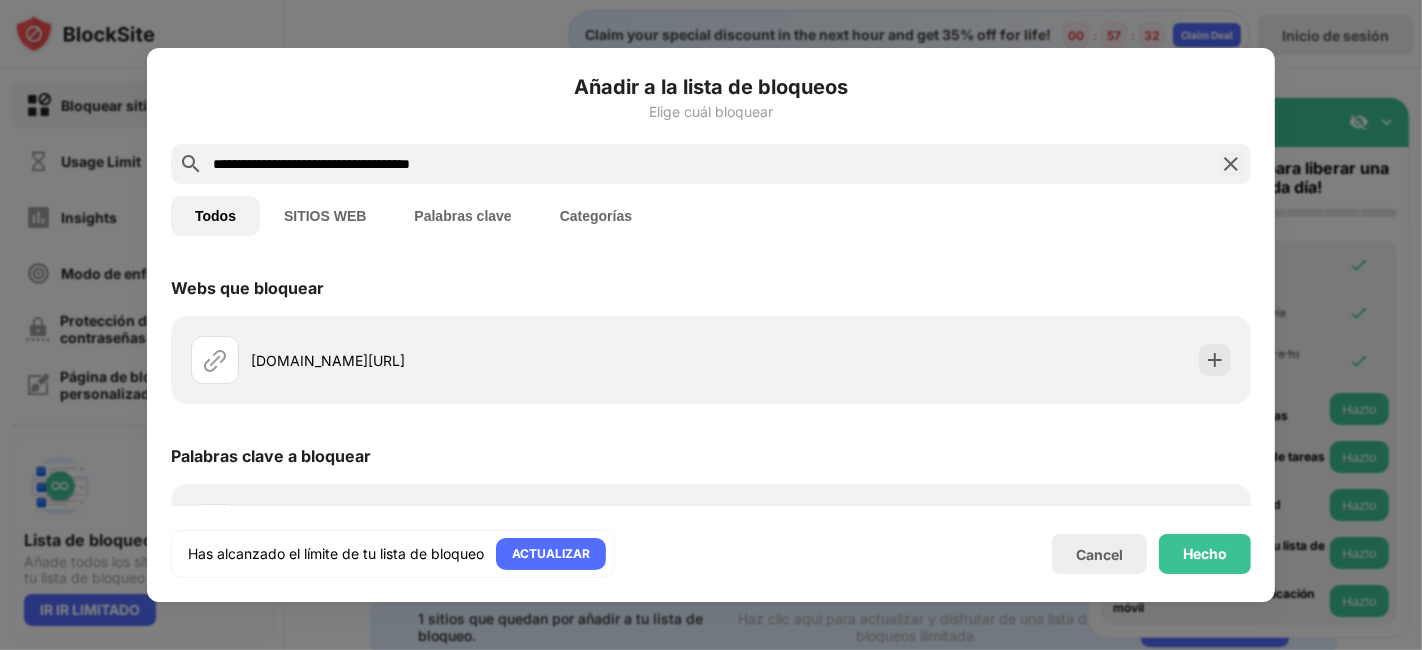 click at bounding box center (1231, 164) 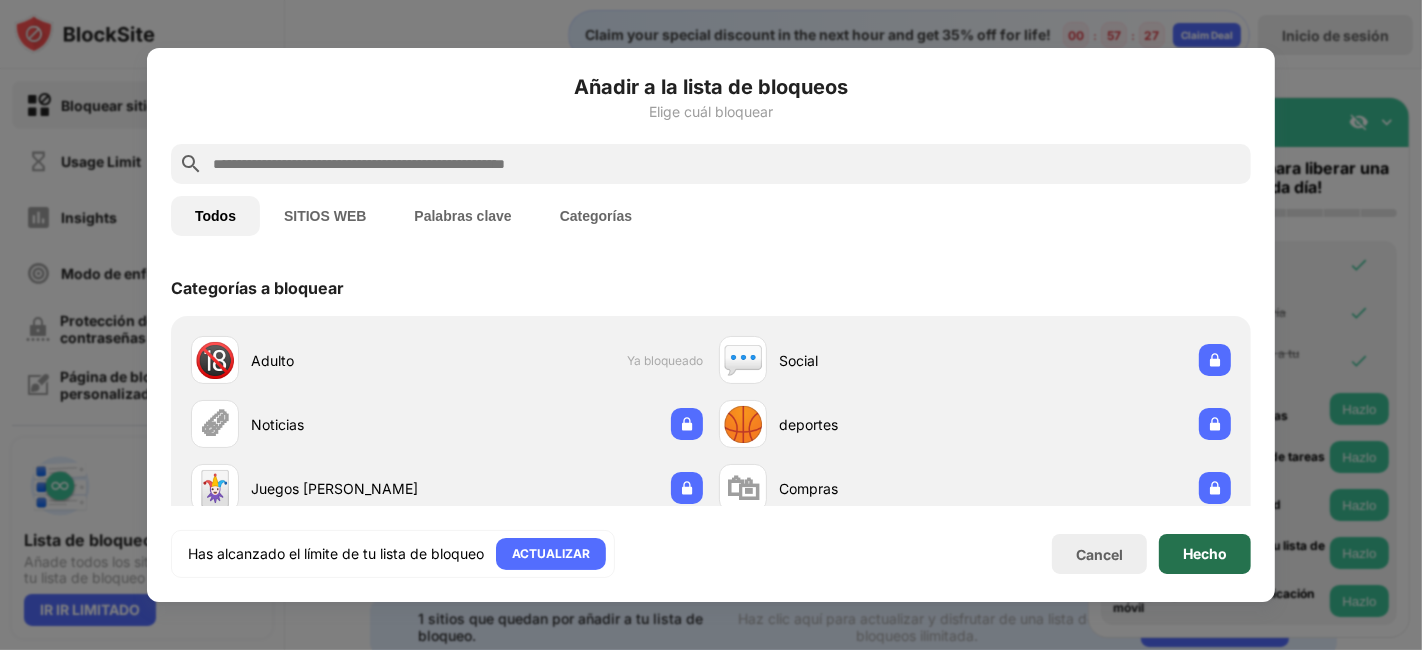 click on "Hecho" at bounding box center [1205, 554] 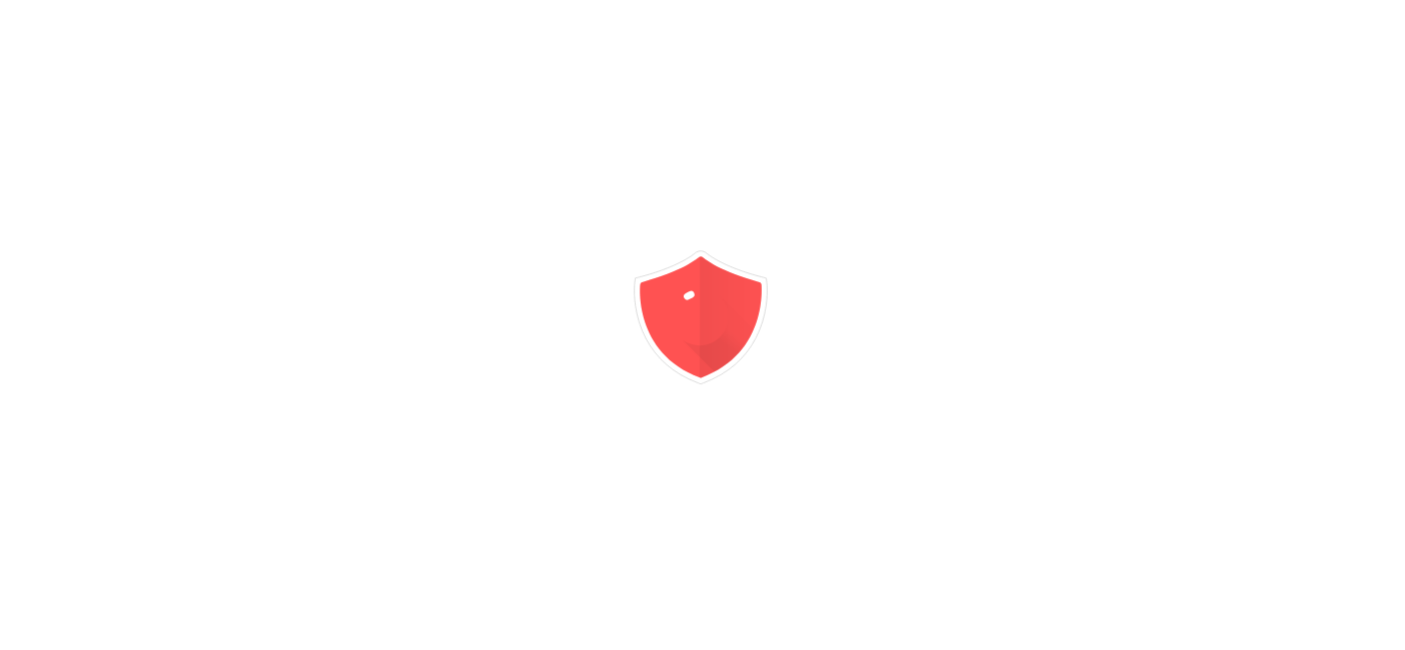 scroll, scrollTop: 0, scrollLeft: 0, axis: both 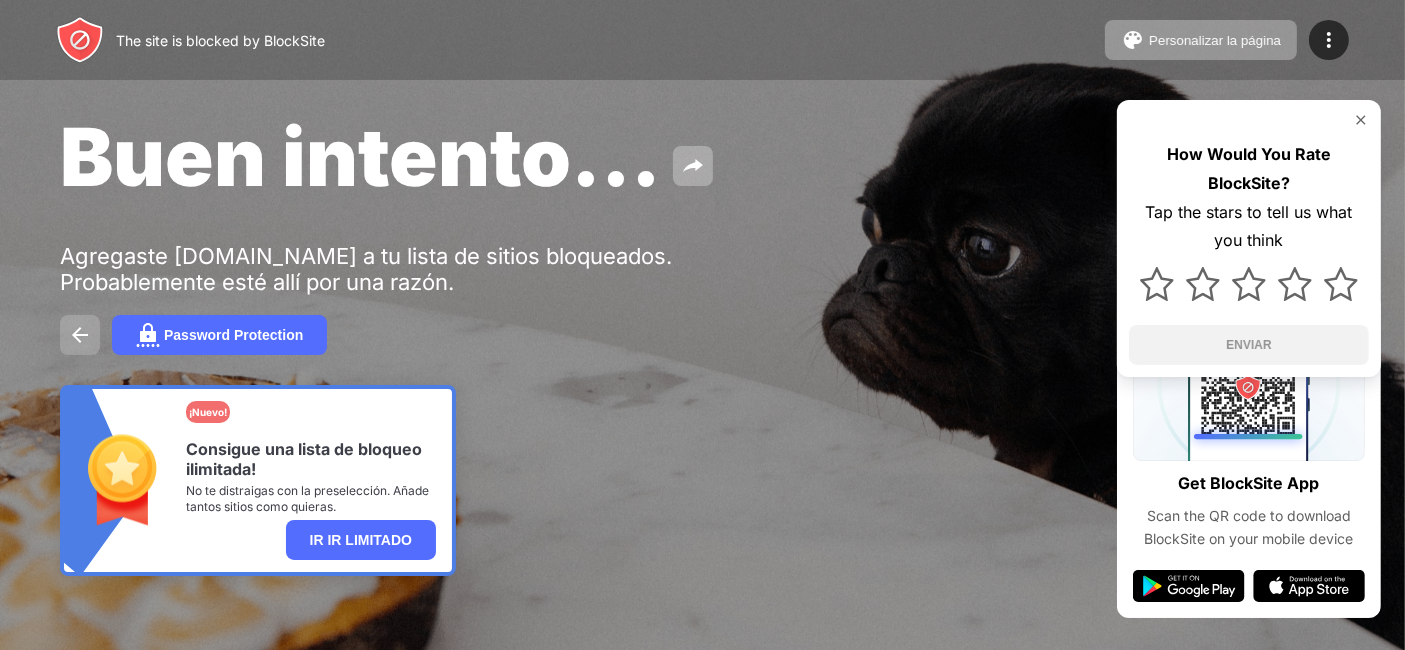 click at bounding box center [80, 335] 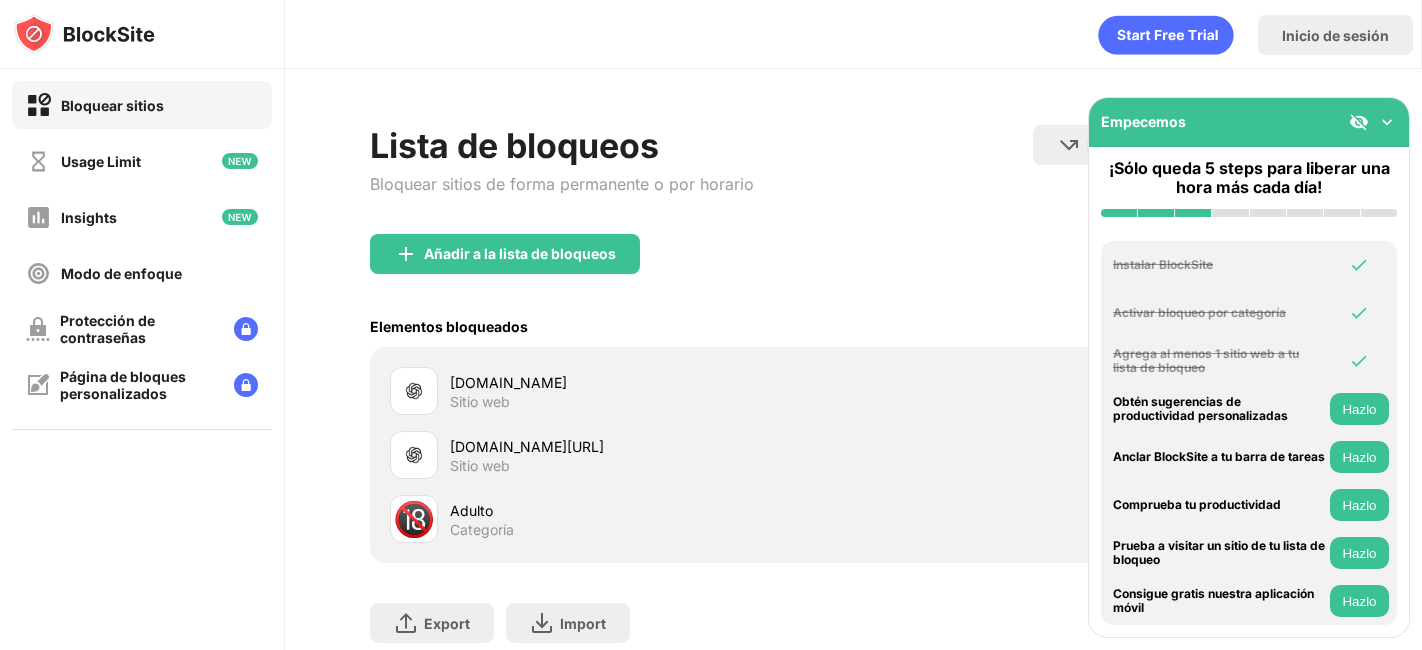 scroll, scrollTop: 0, scrollLeft: 0, axis: both 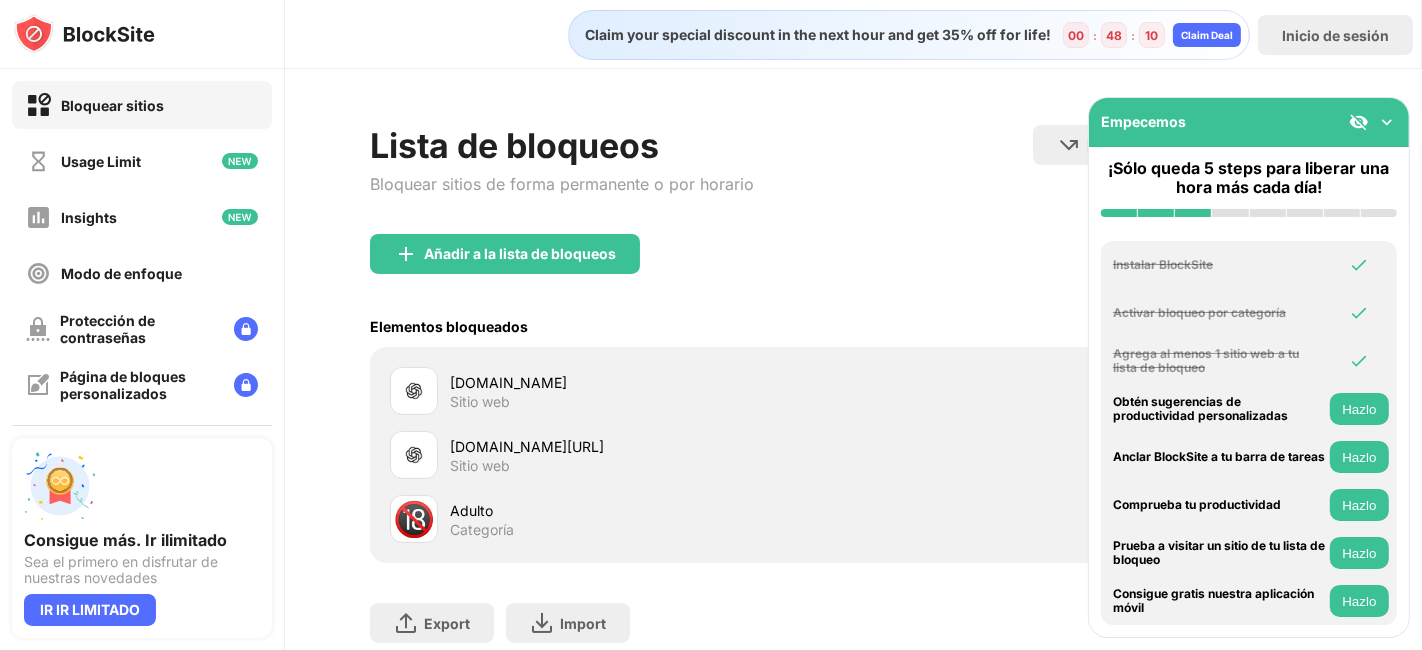 click on "[DOMAIN_NAME]" at bounding box center (651, 382) 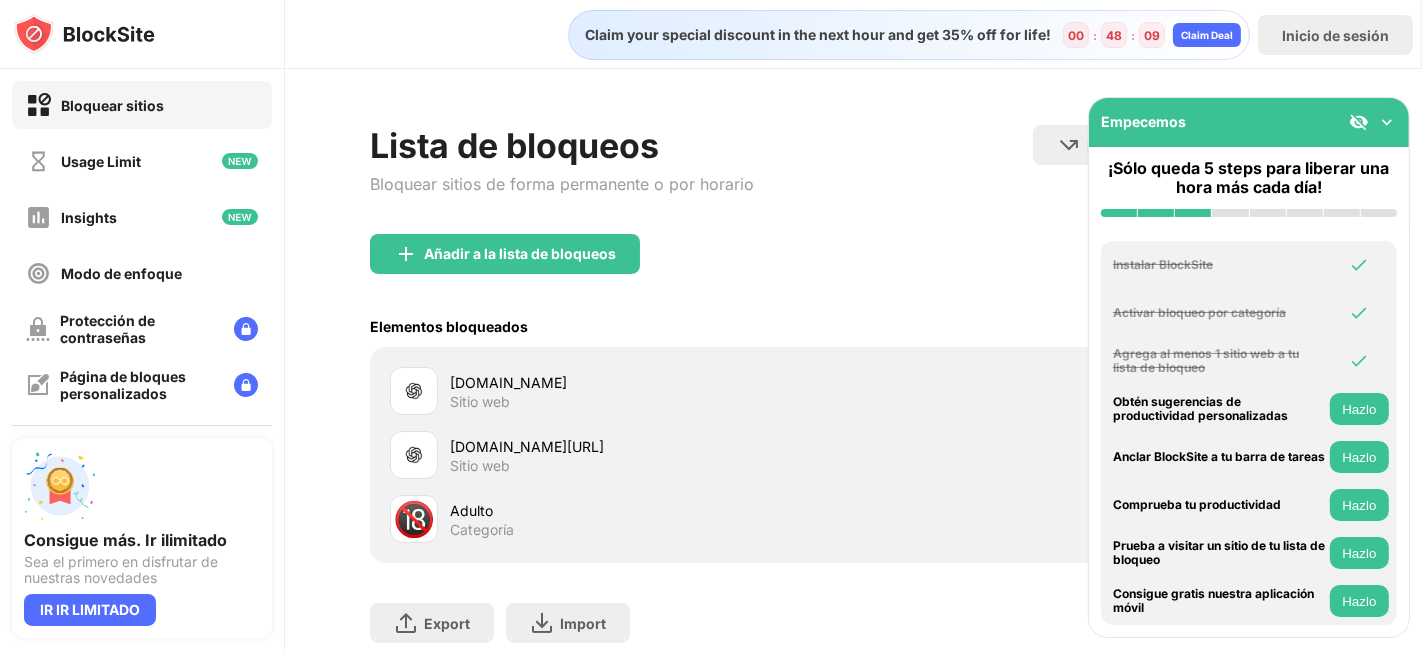 drag, startPoint x: 889, startPoint y: 390, endPoint x: 885, endPoint y: 421, distance: 31.257 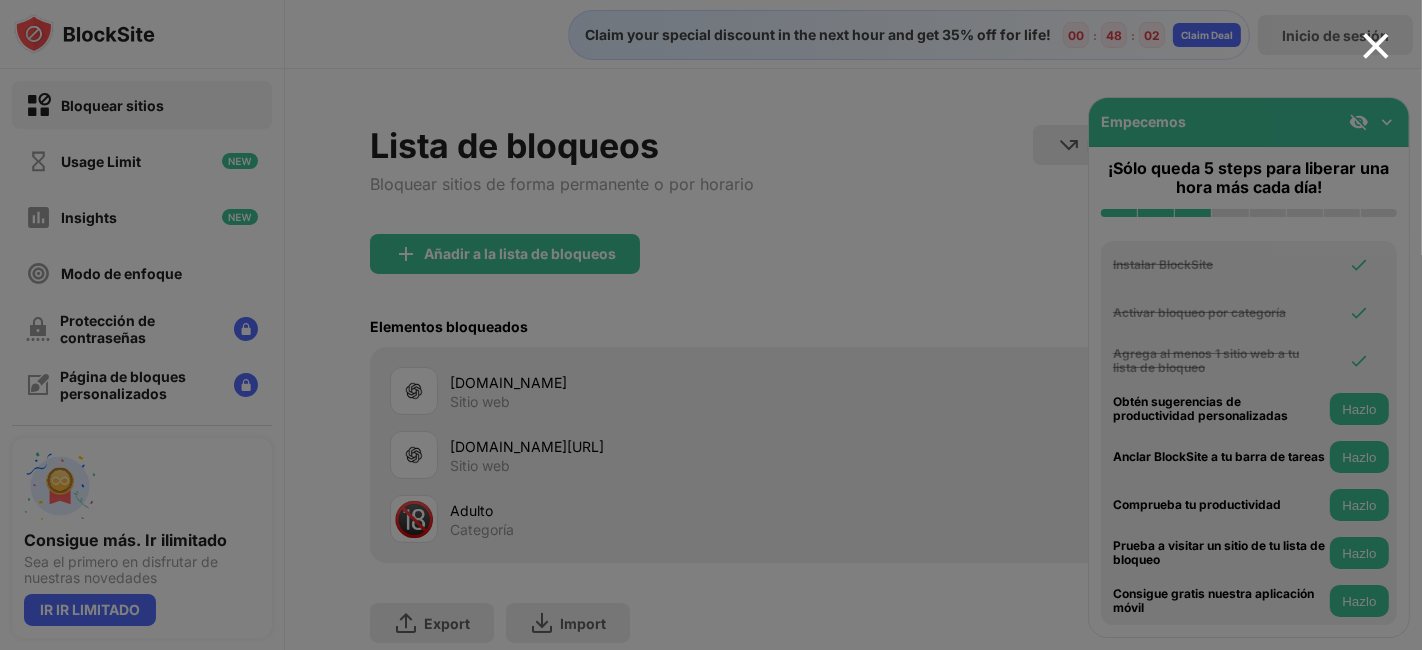 click on "✅ Done" at bounding box center (711, 2453) 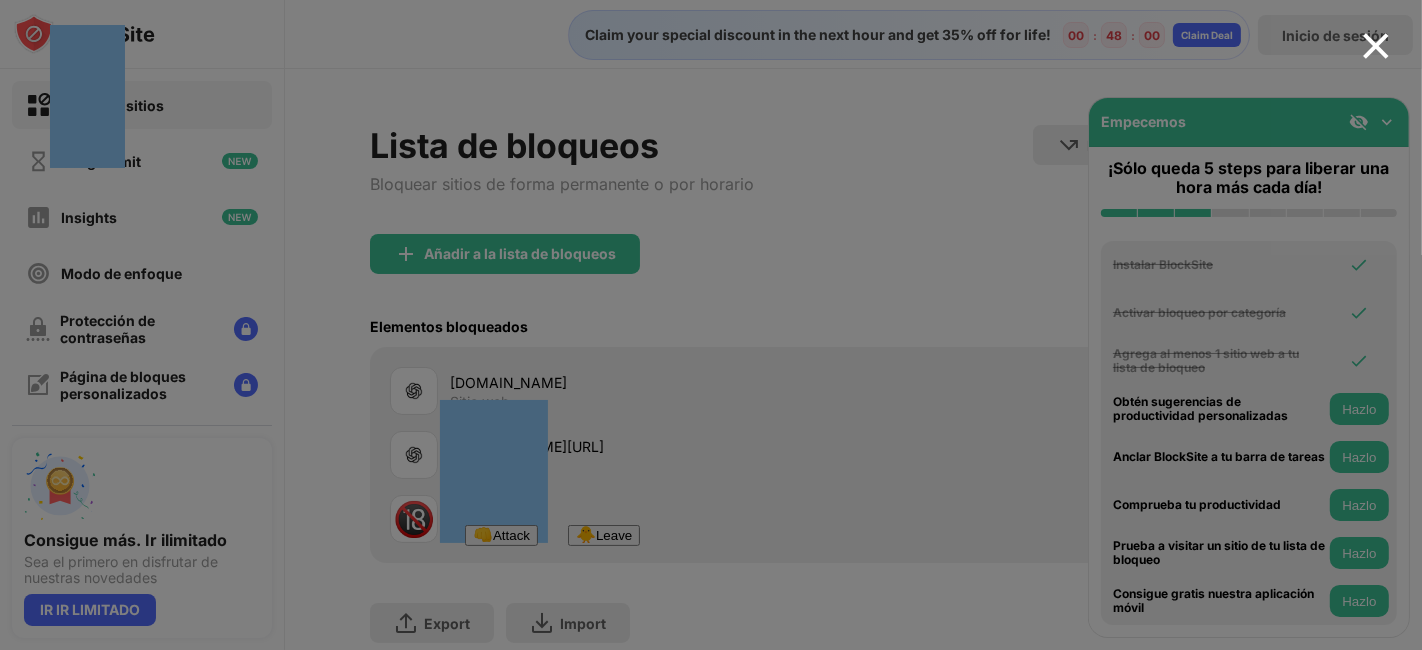 click on "👊 Attack" at bounding box center [501, 535] 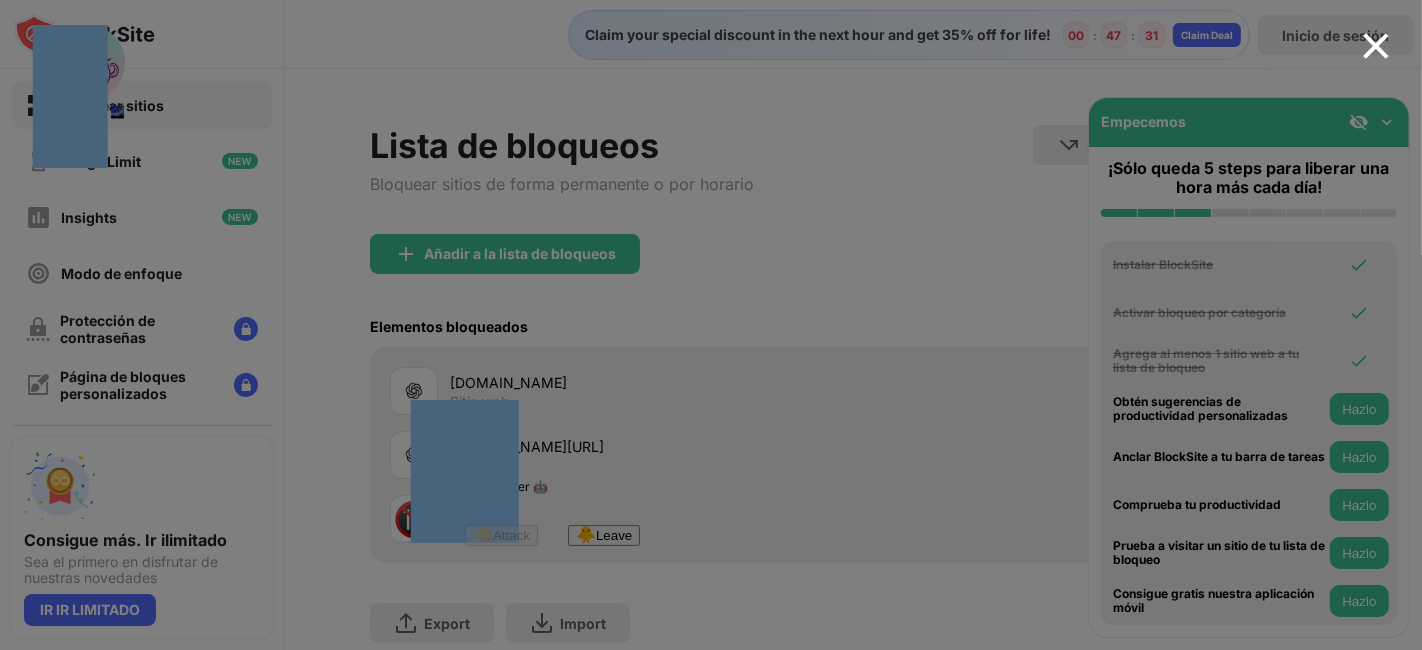 click on "👊 Attack 🐥 Leave Are you a chicken? P.S.  Wheely-Clicker fleeing. Exit battle mode? Yeah Nah" at bounding box center [552, 535] 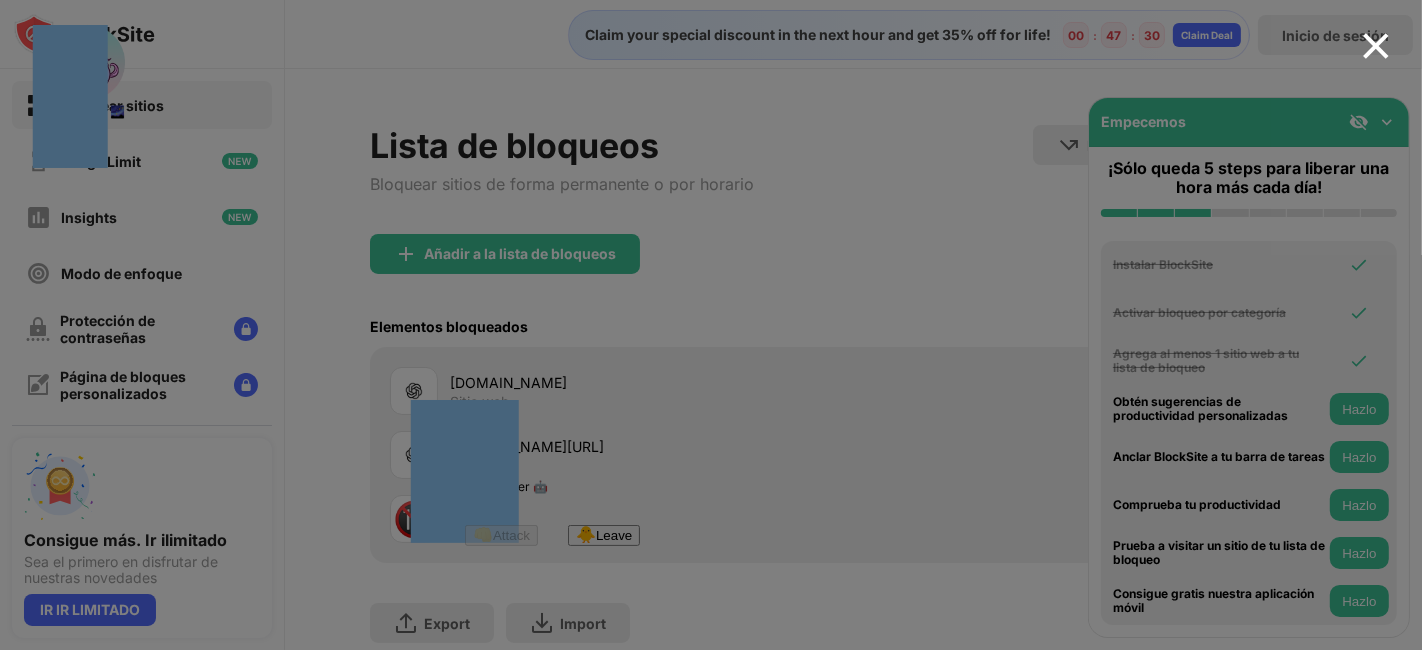 click on "👊 Attack 🐥 Leave Are you a chicken? P.S.  Wheely-Clicker fleeing. Exit battle mode? Yeah Nah" at bounding box center [552, 535] 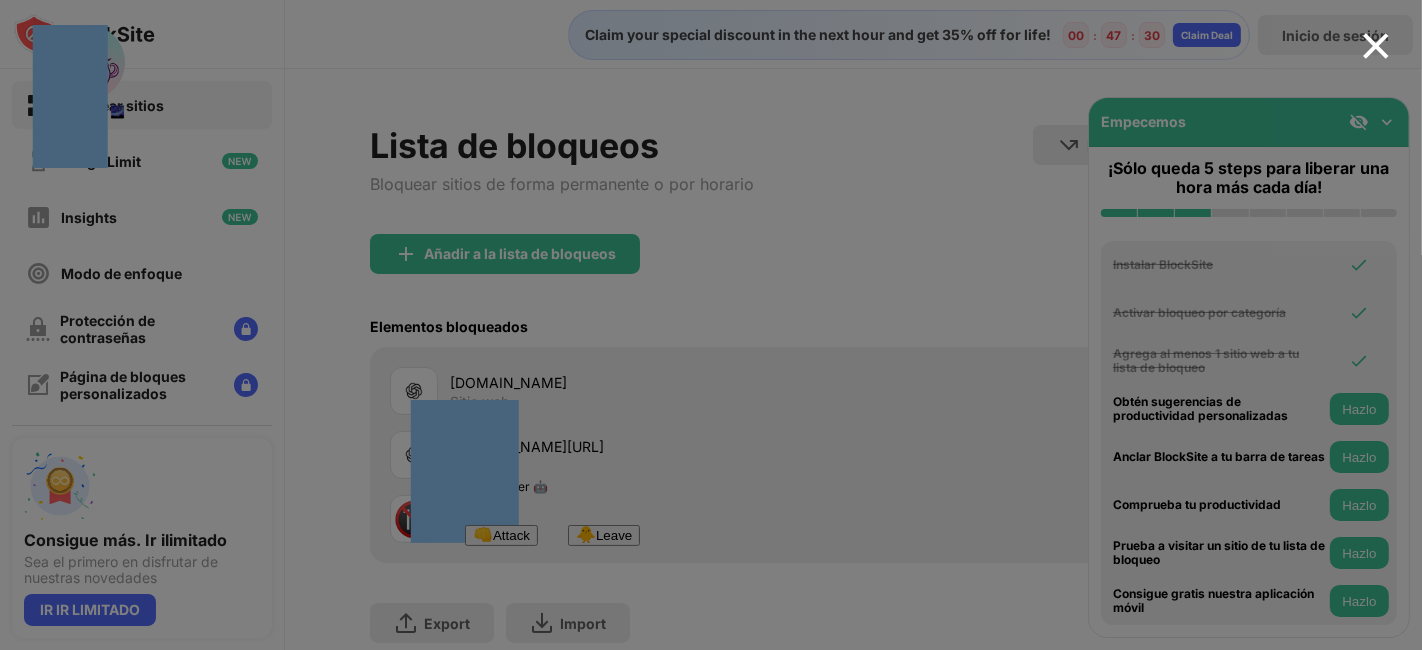 click on "👊 Attack 🐥 Leave Are you a chicken? P.S.  Wheely-Clicker fleeing. Exit battle mode? Yeah Nah" at bounding box center [552, 535] 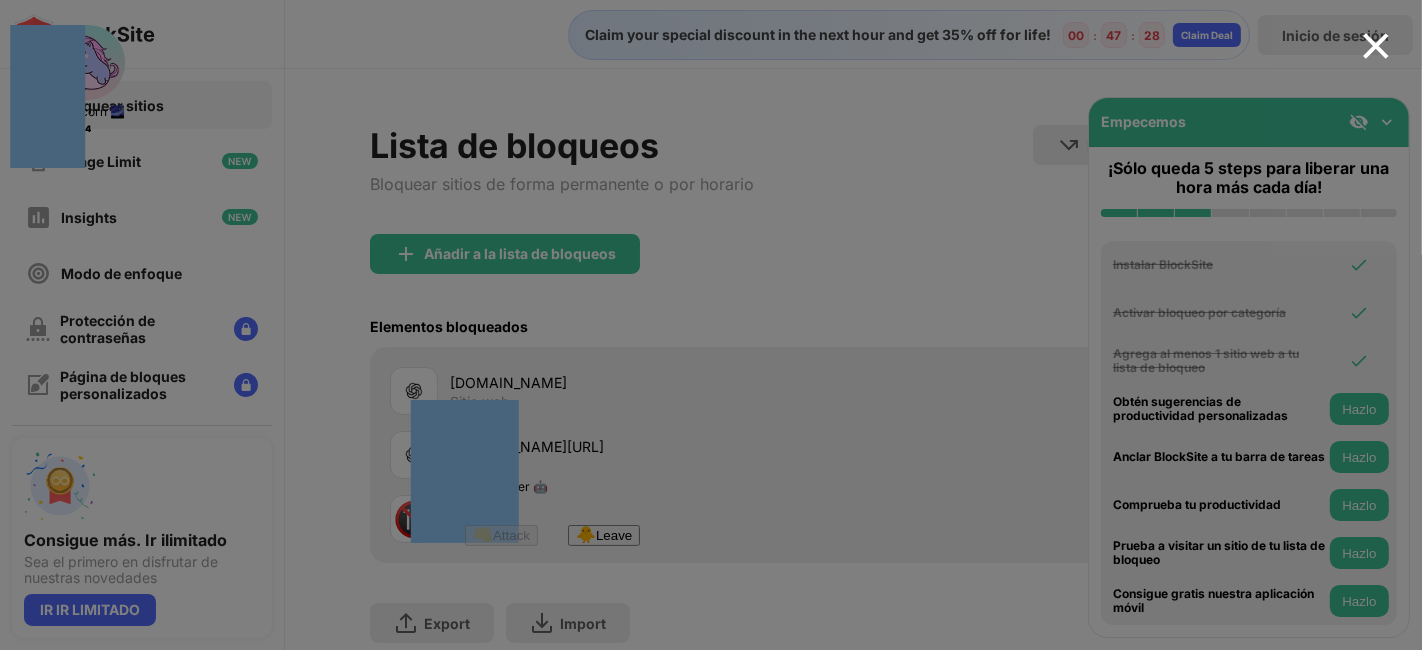 click on "👊 Attack 🐥 Leave Are you a chicken? P.S.  Wheely-Clicker fleeing. Exit battle mode? Yeah Nah" at bounding box center [552, 535] 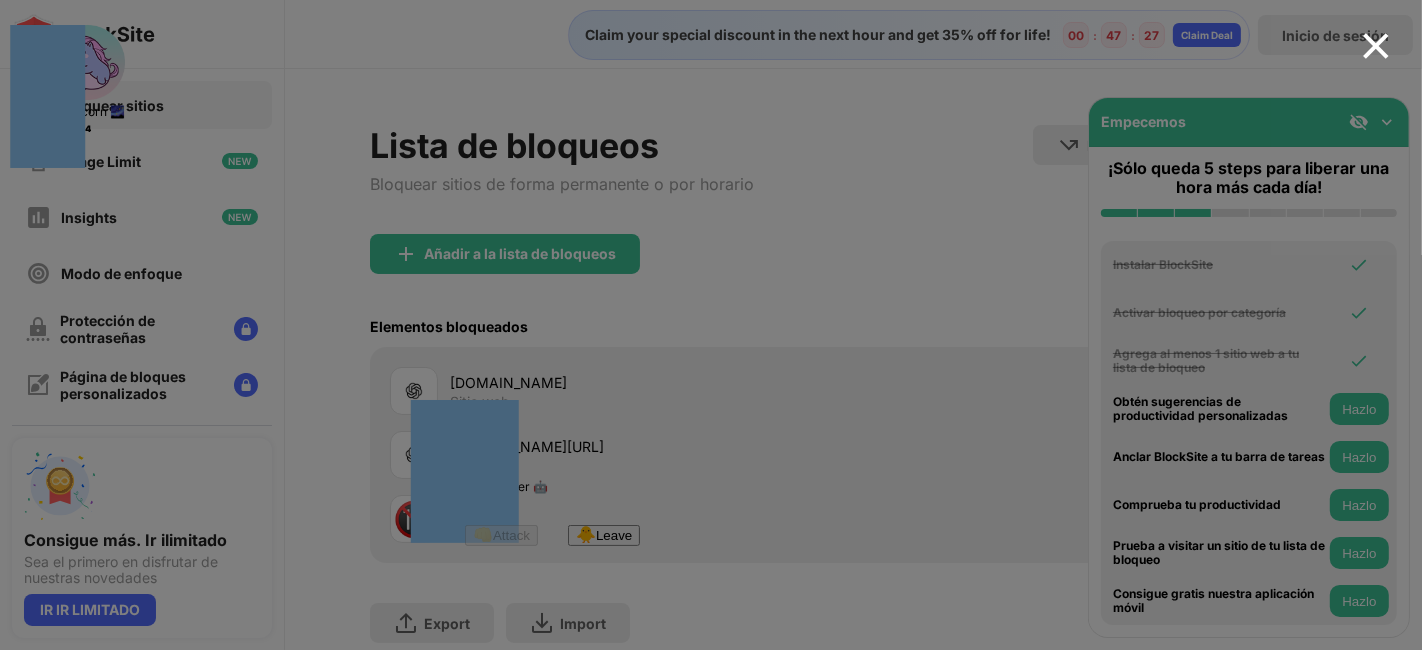 click on "👊 Attack 🐥 Leave Are you a chicken? P.S.  Wheely-Clicker fleeing. Exit battle mode? Yeah Nah" at bounding box center (552, 535) 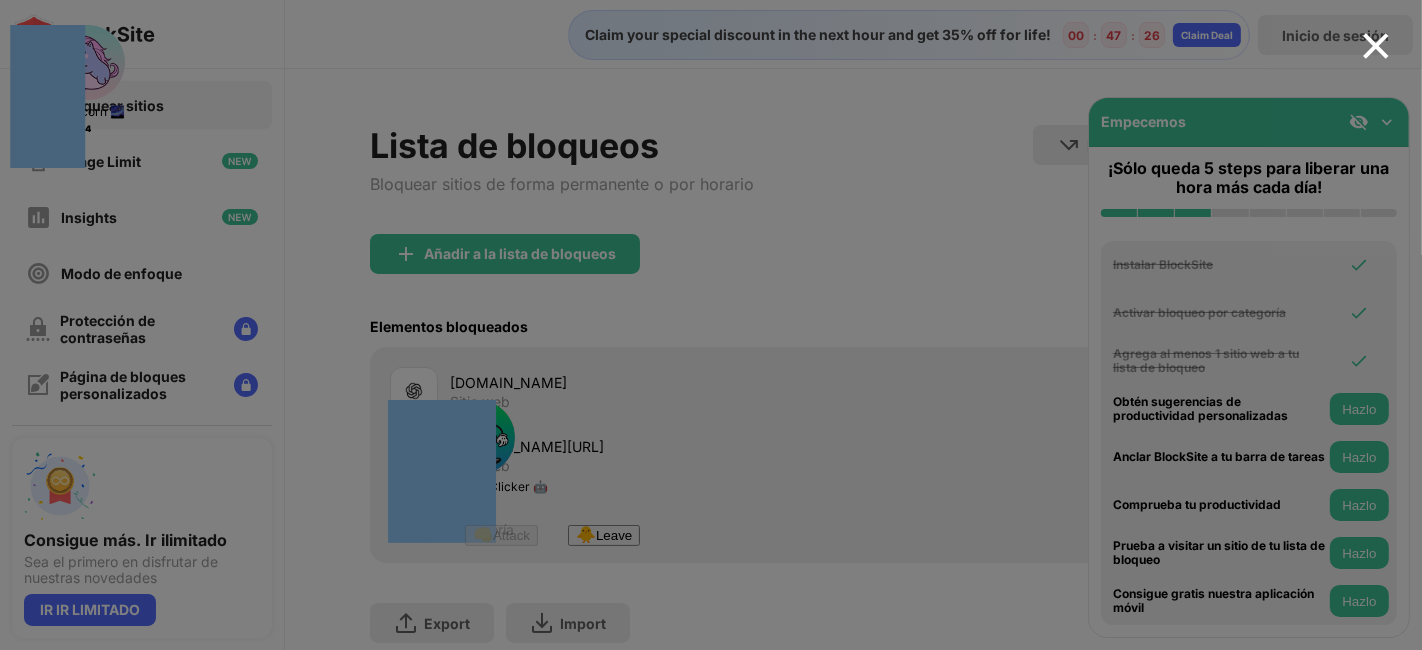 click on "👊 Attack 🐥 Leave Are you a chicken? P.S.  Wheely-Clicker fleeing. Exit battle mode? Yeah Nah" at bounding box center (552, 535) 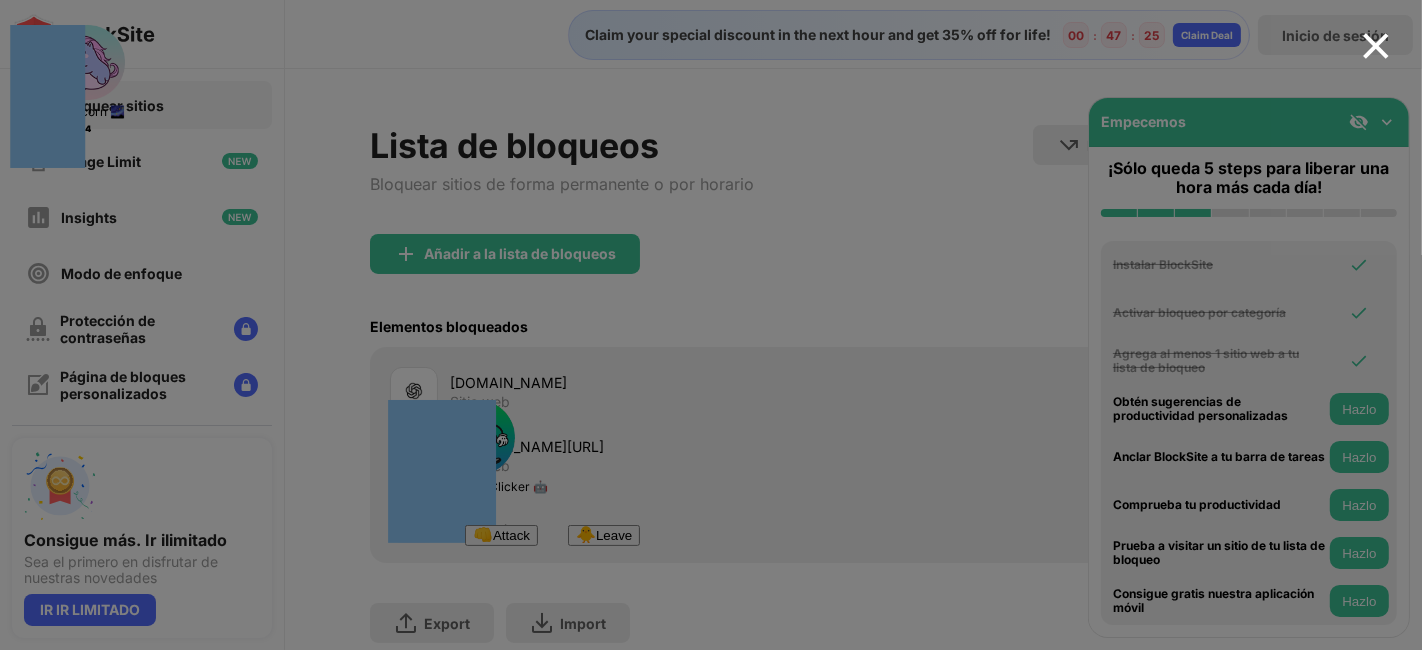 click on "👊 Attack" at bounding box center (501, 535) 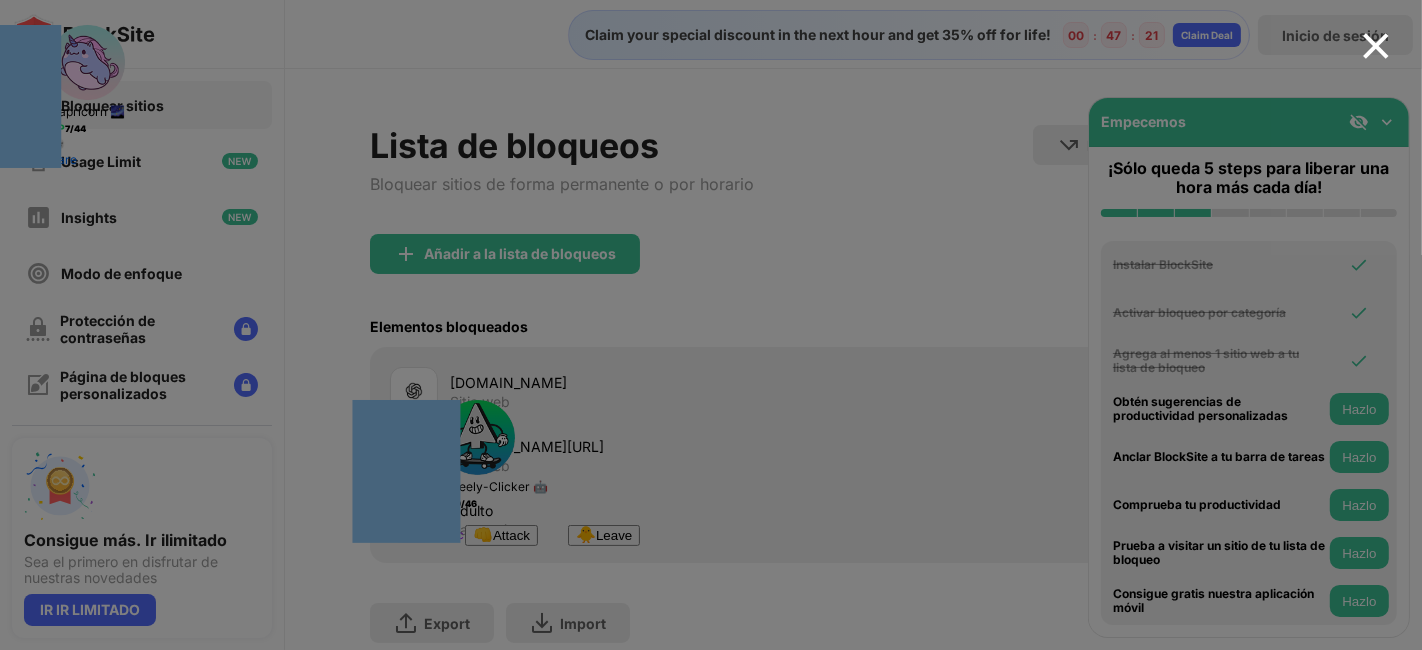 click on "👊 Attack" at bounding box center (501, 535) 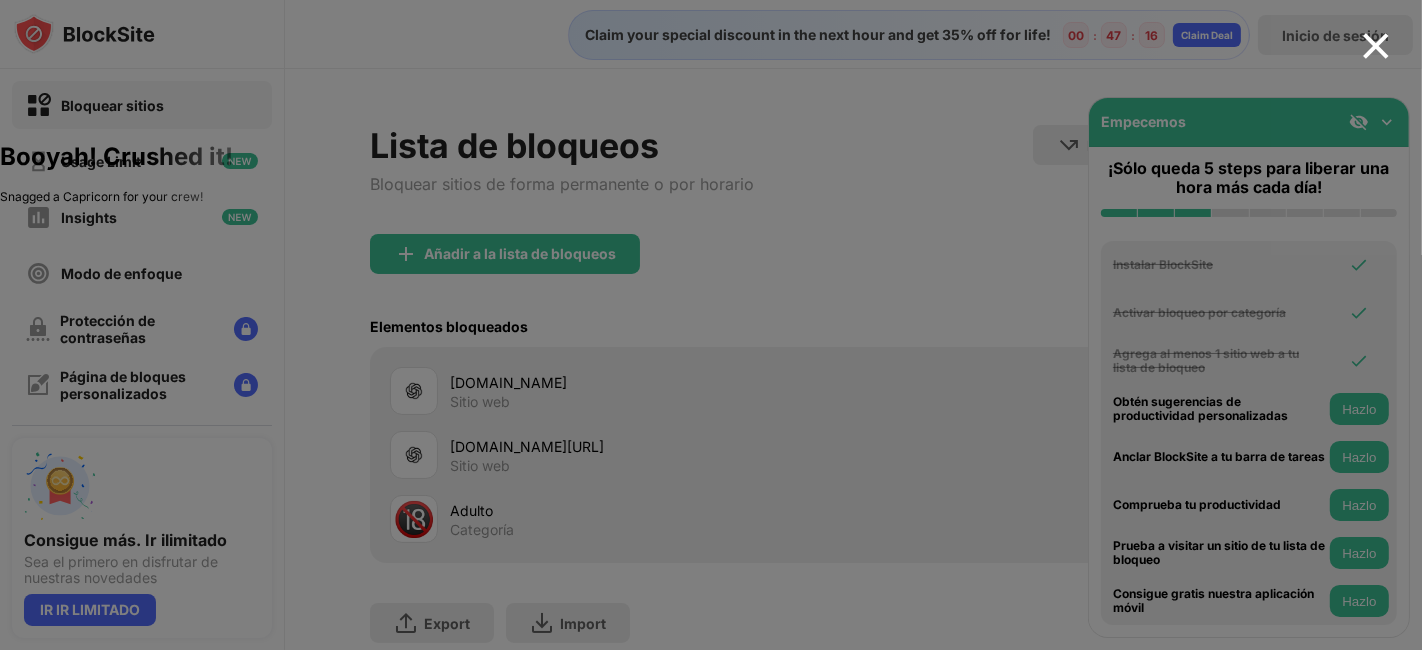 click at bounding box center [733, 28] 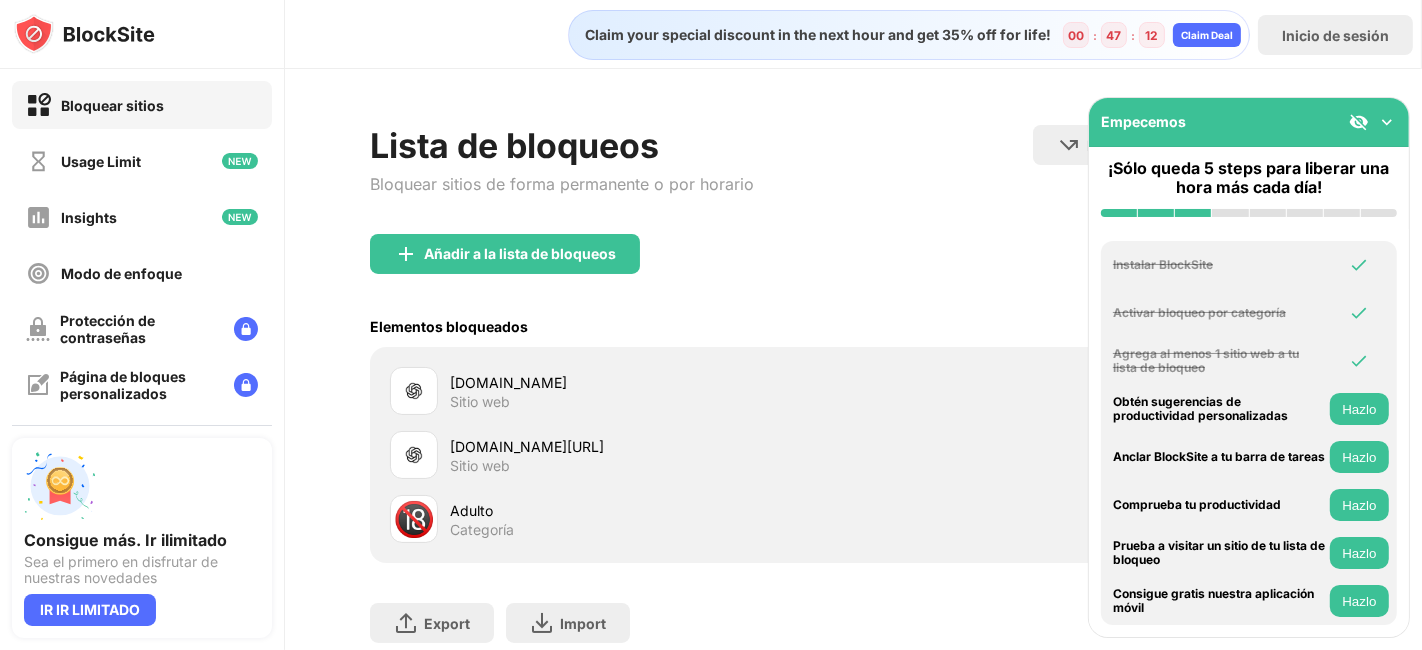 click at bounding box center (414, 455) 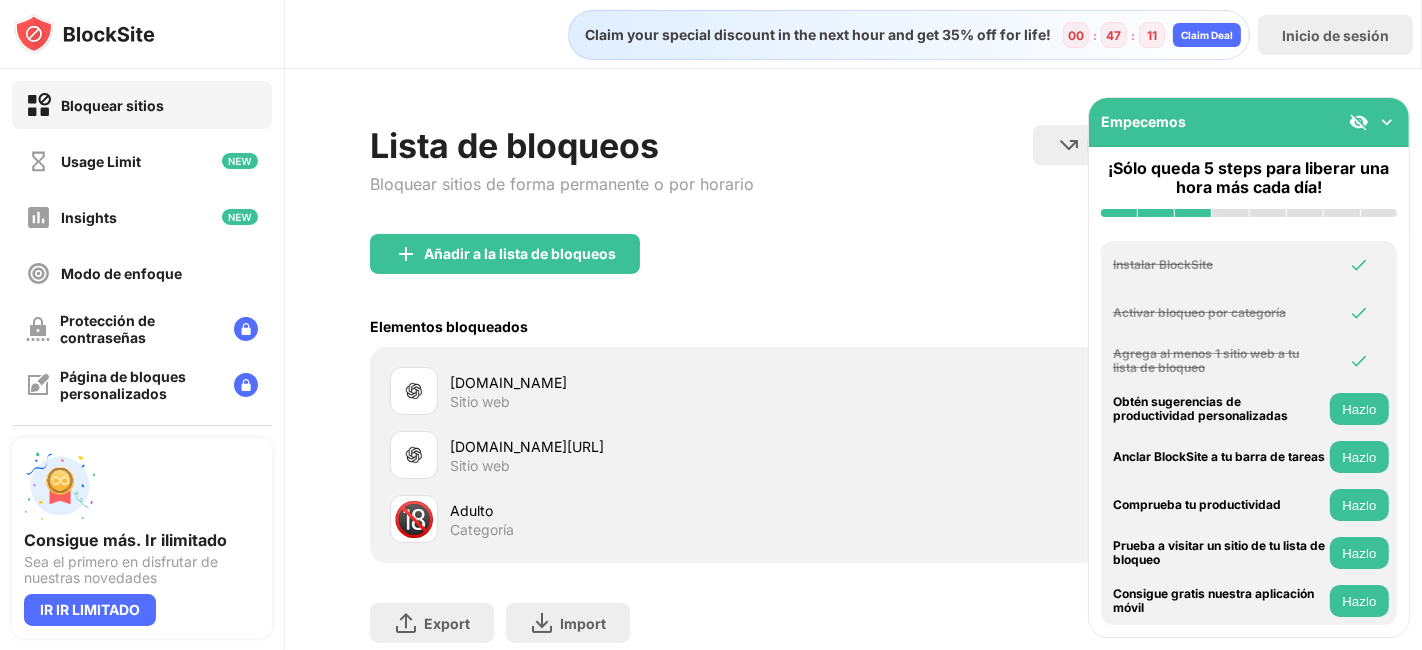drag, startPoint x: 1296, startPoint y: 126, endPoint x: 1094, endPoint y: 97, distance: 204.07106 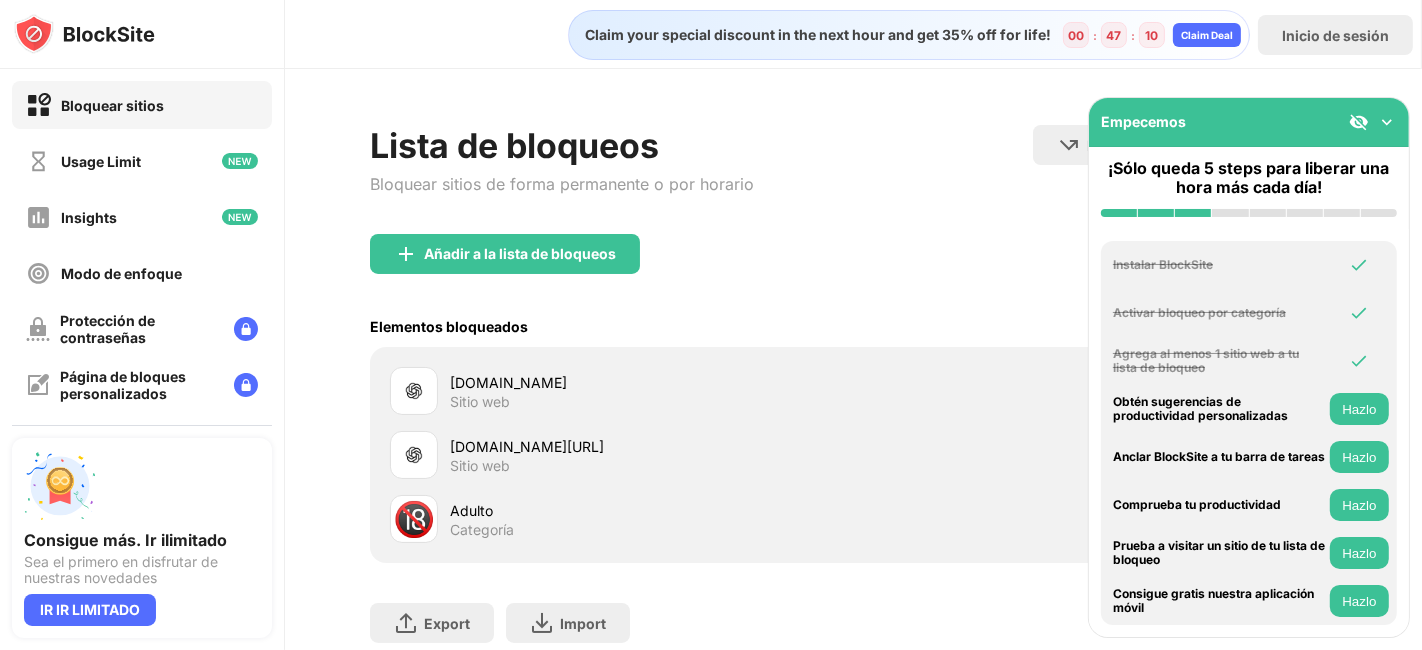 click at bounding box center (1387, 122) 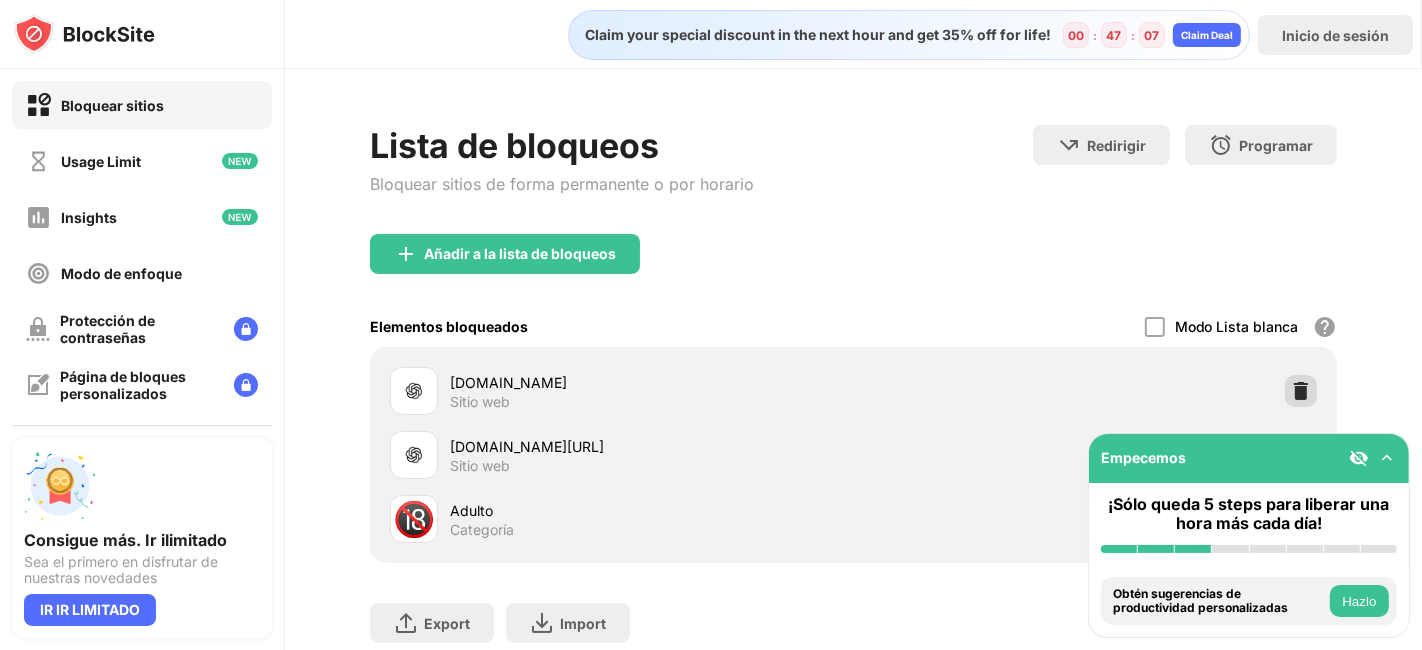 click at bounding box center (1301, 391) 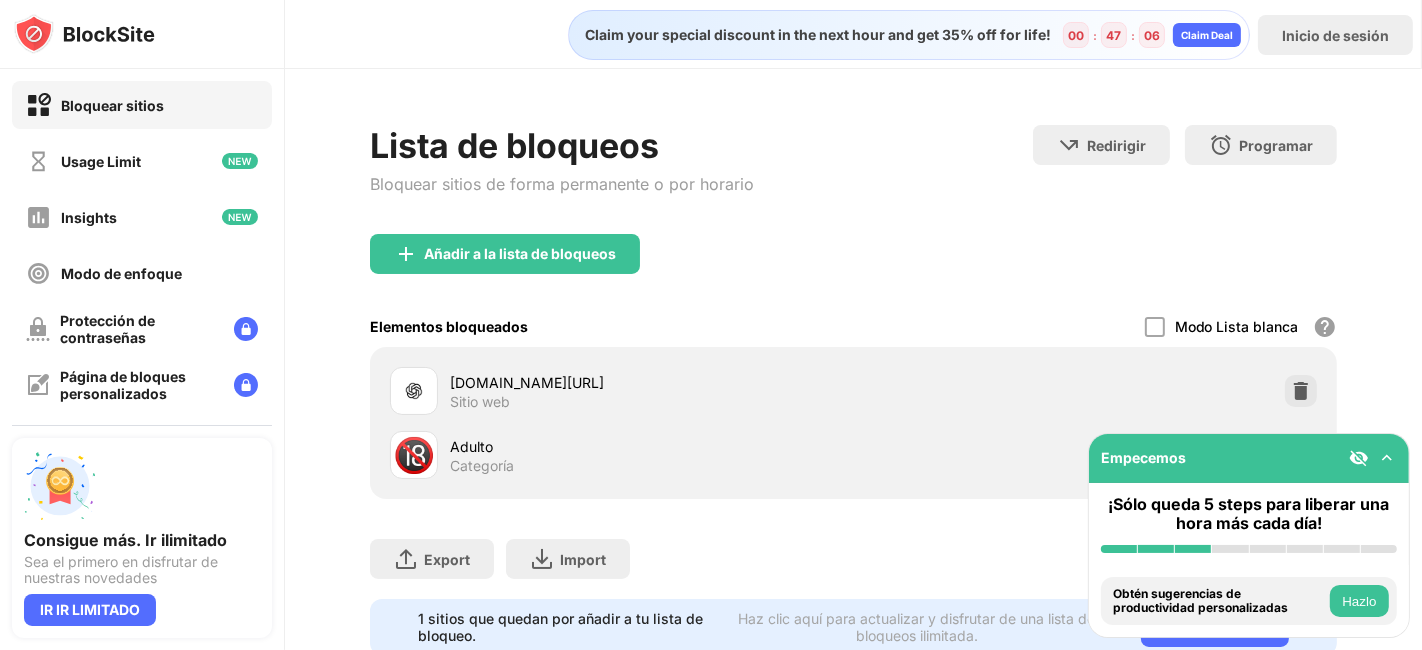 click at bounding box center (1301, 391) 